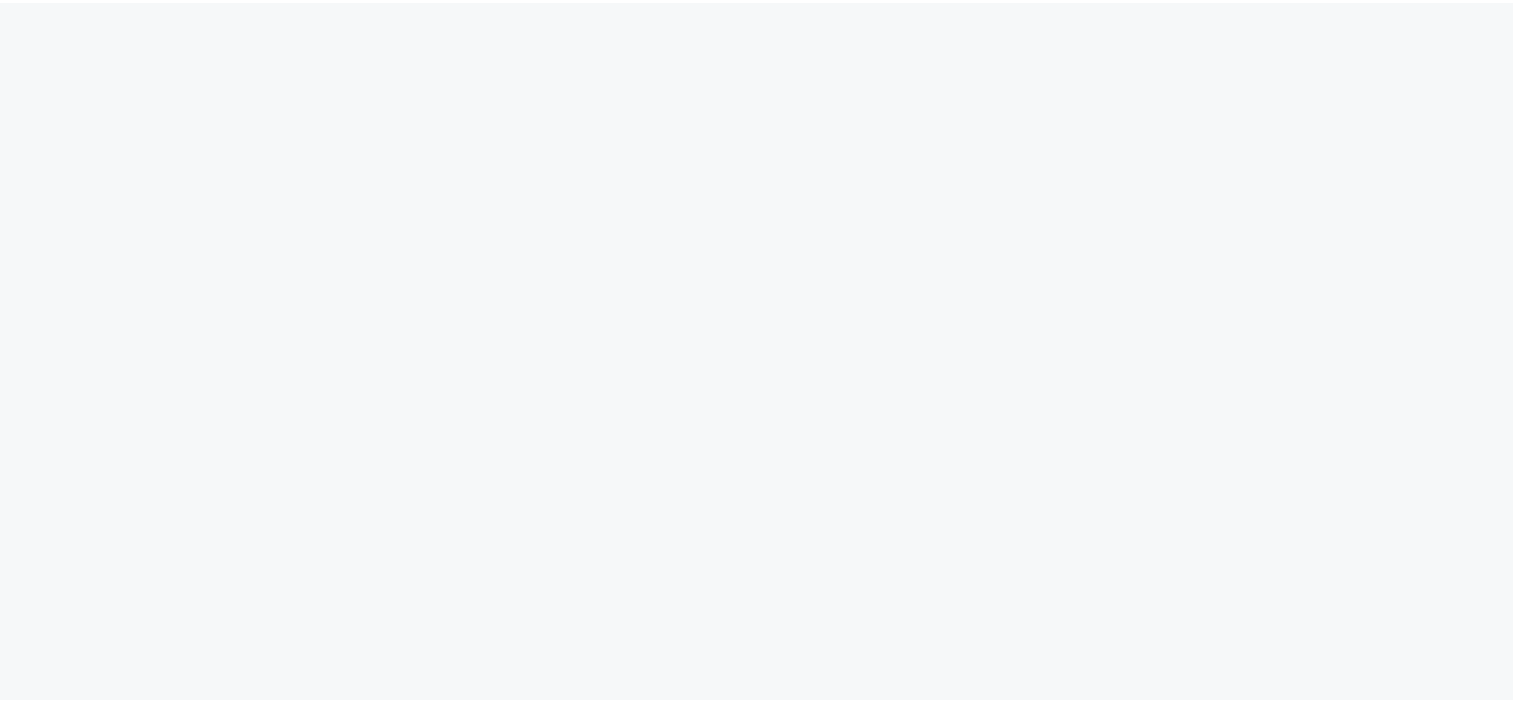 scroll, scrollTop: 0, scrollLeft: 0, axis: both 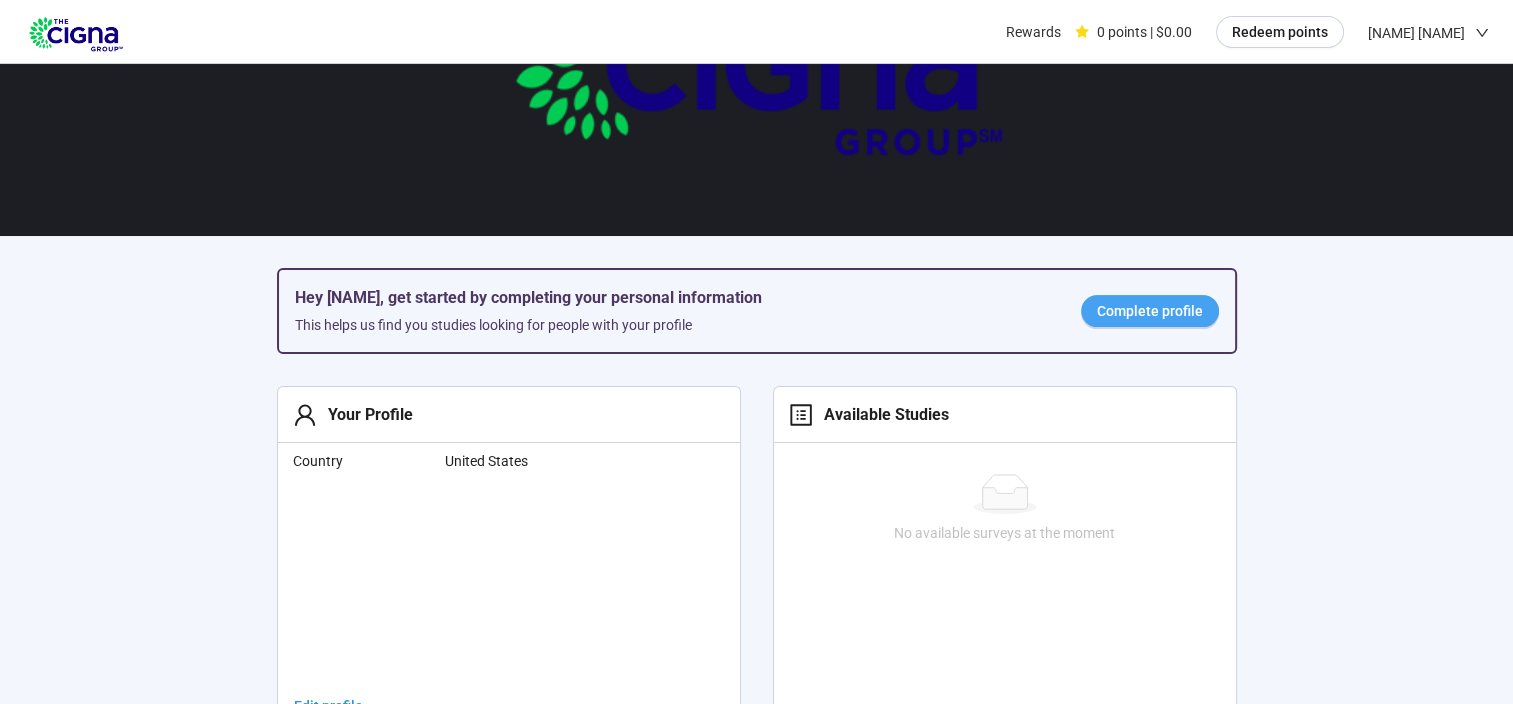 click on "Complete profile" at bounding box center (1150, 311) 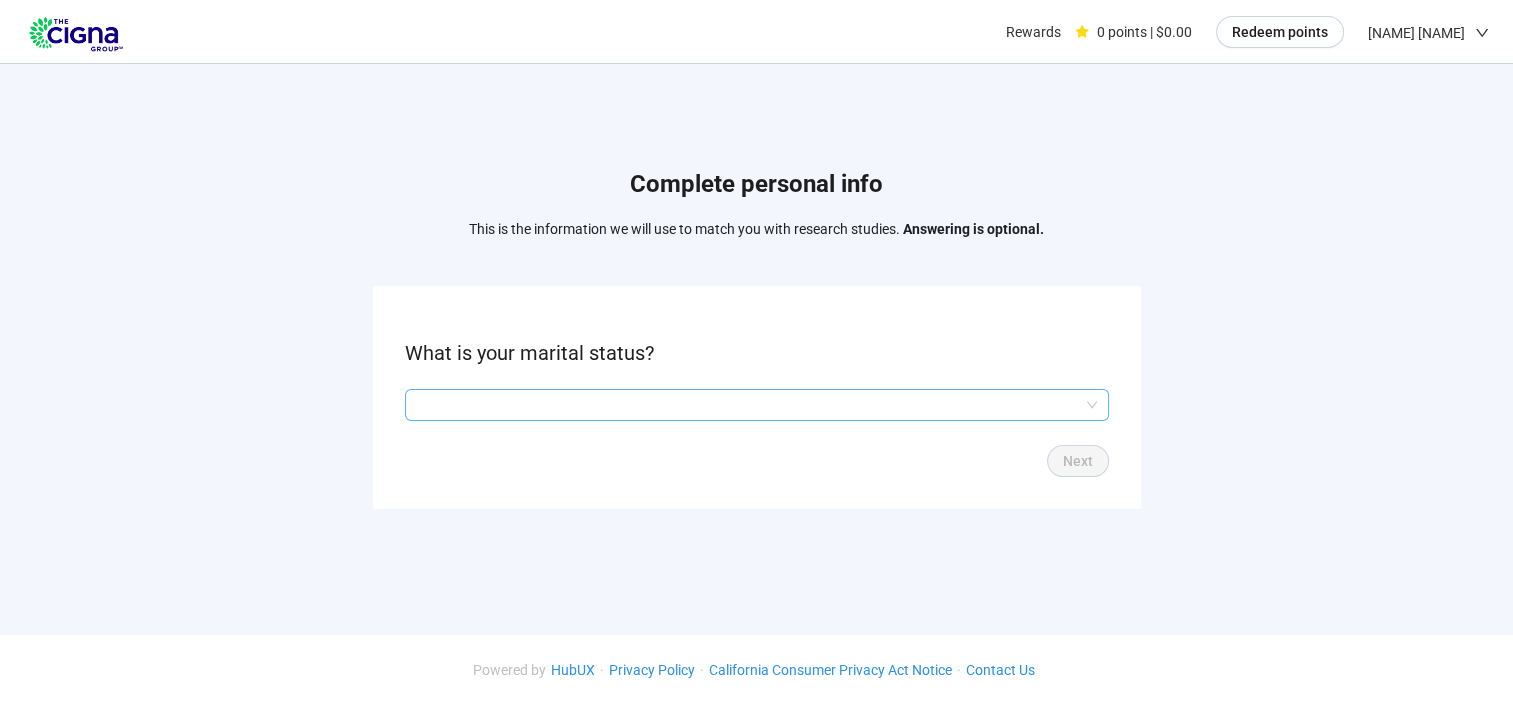 click at bounding box center (757, 405) 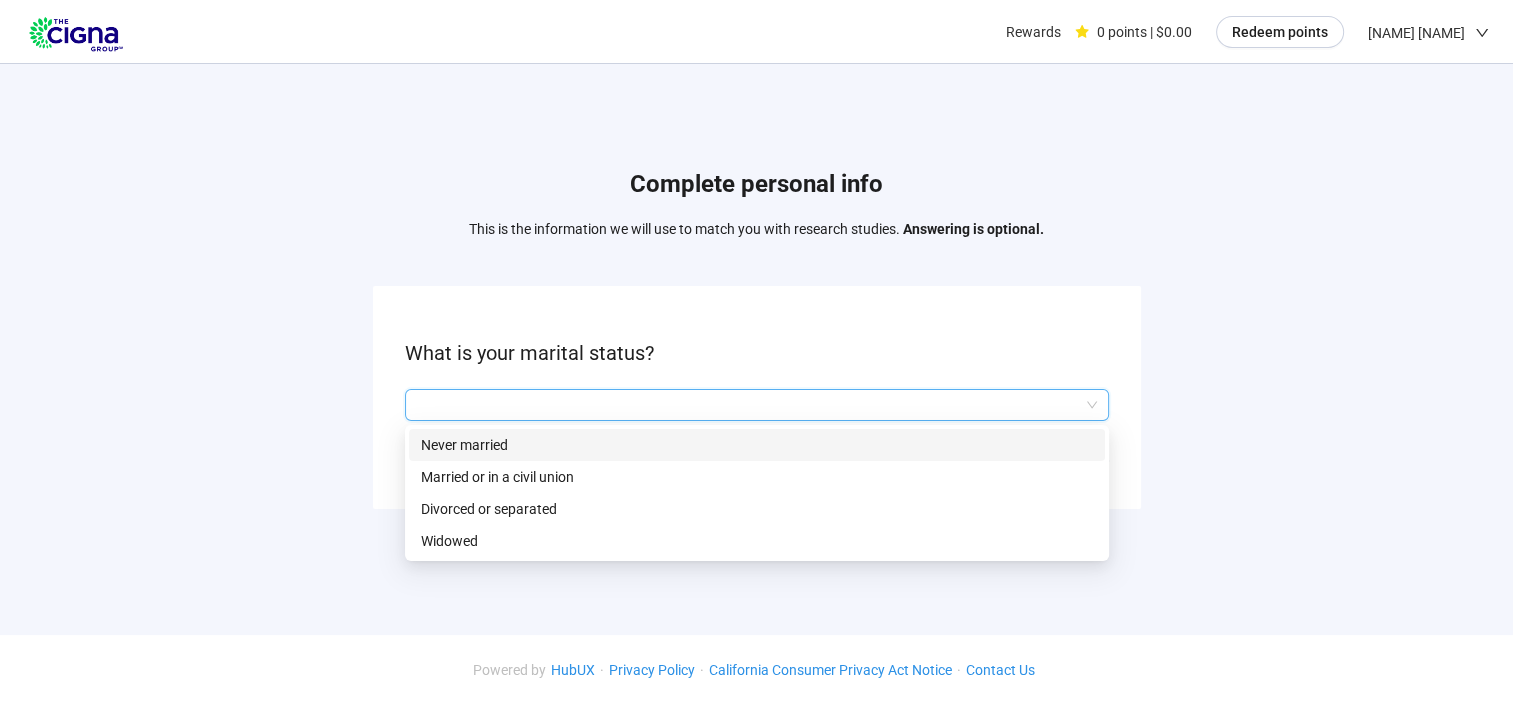 click on "Never married" at bounding box center (757, 445) 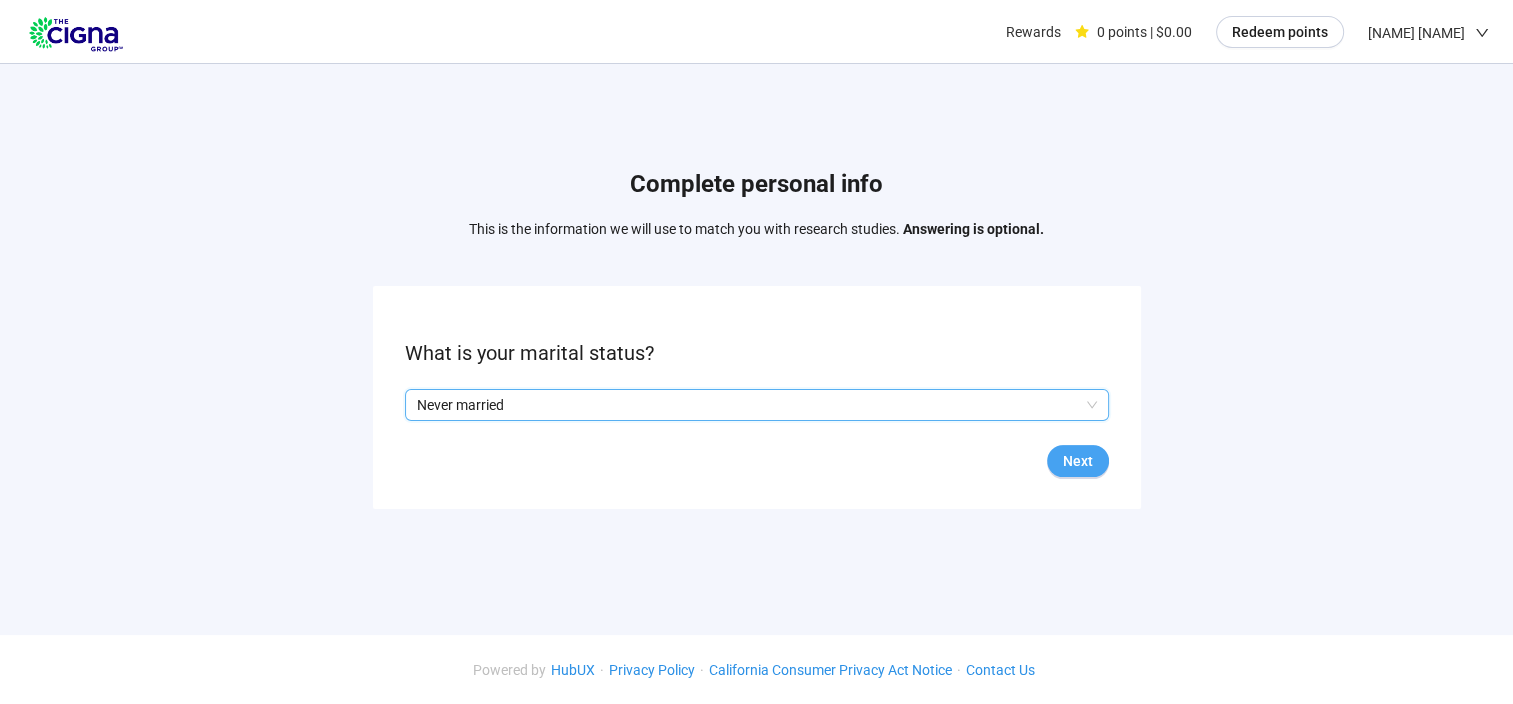 click on "Next" at bounding box center (1078, 461) 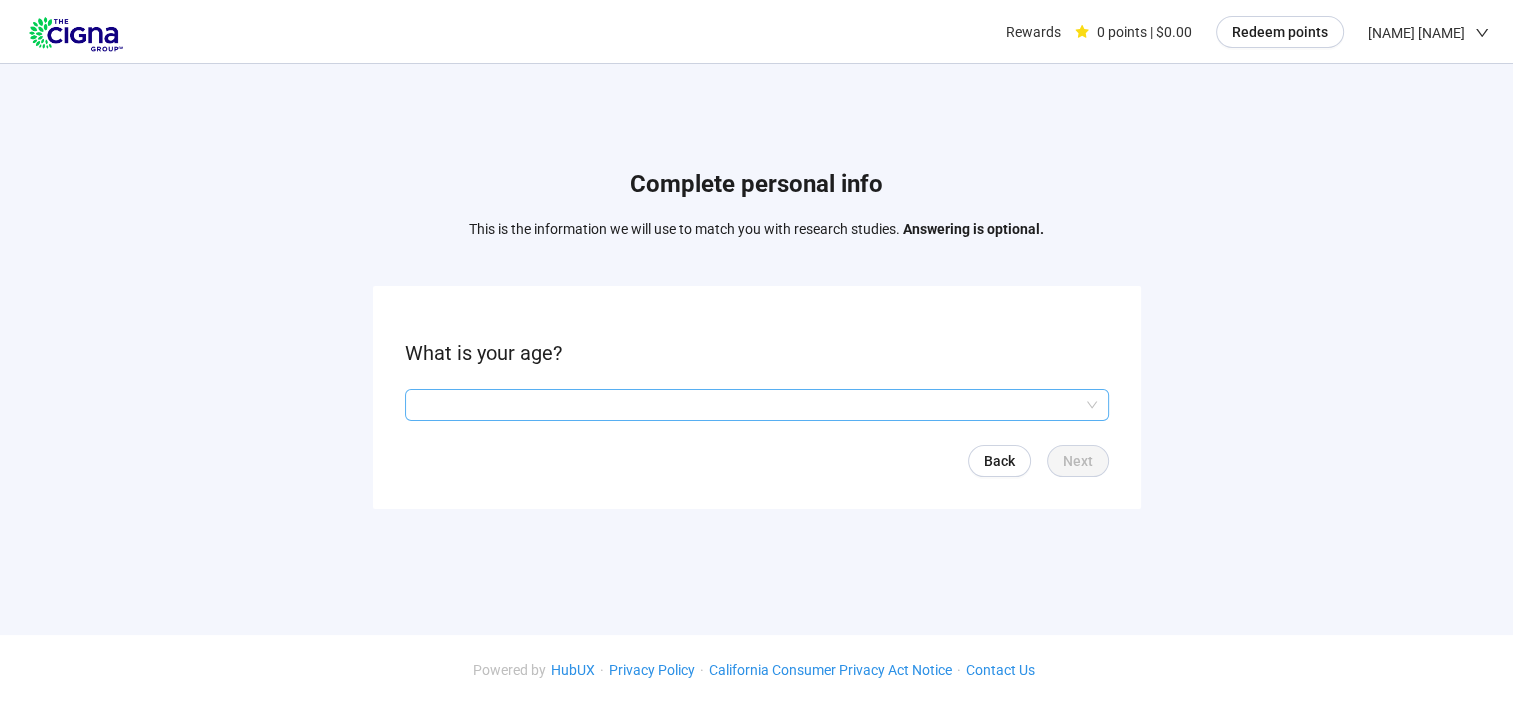 click at bounding box center [757, 405] 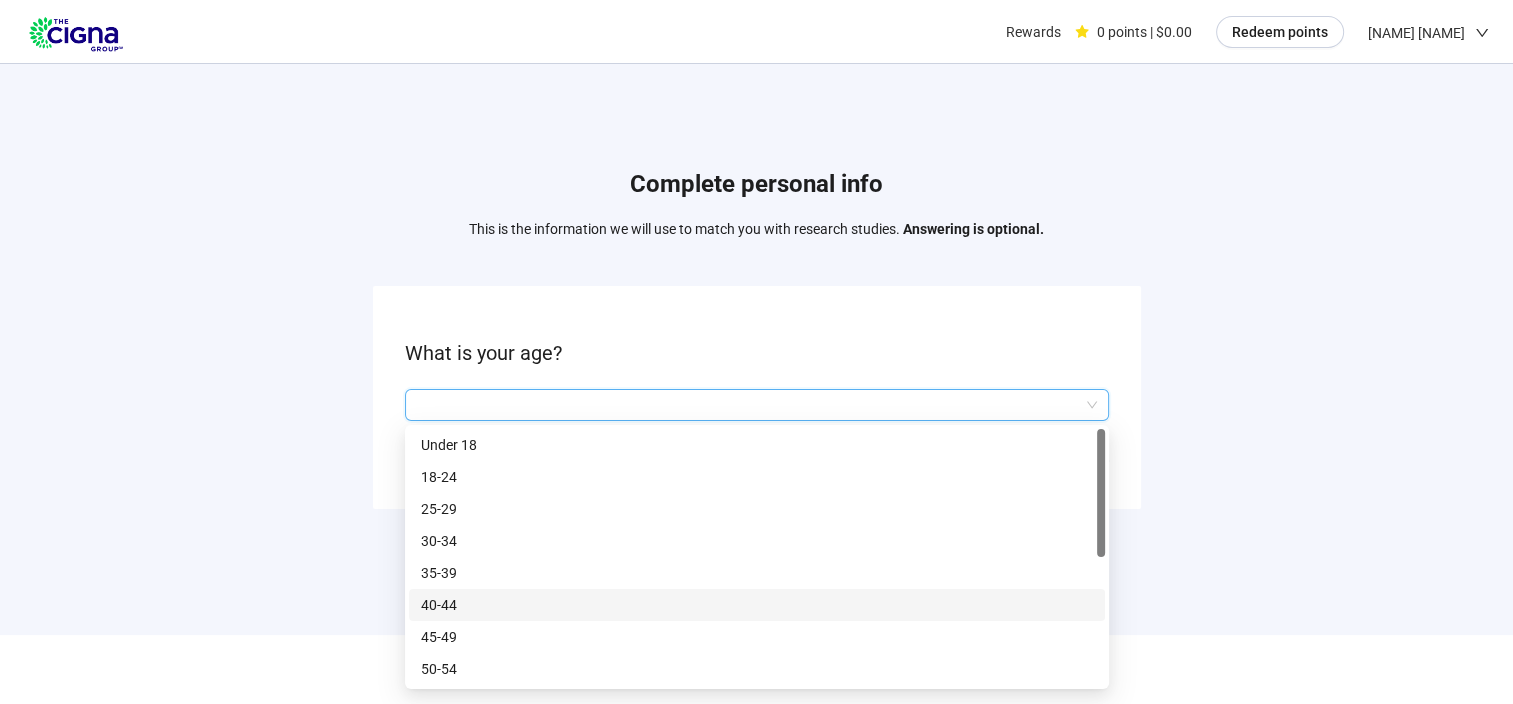 scroll, scrollTop: 96, scrollLeft: 0, axis: vertical 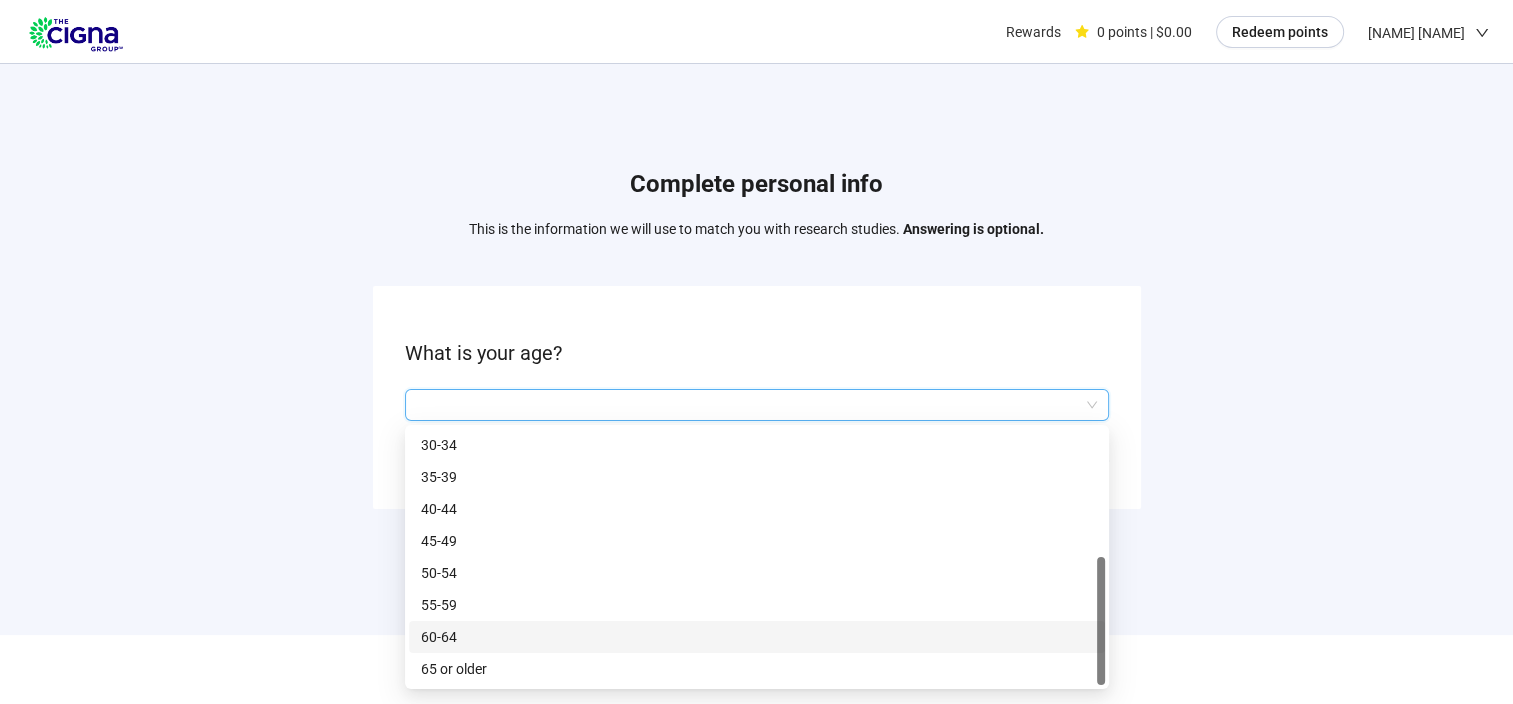 click on "60-64" at bounding box center (757, 637) 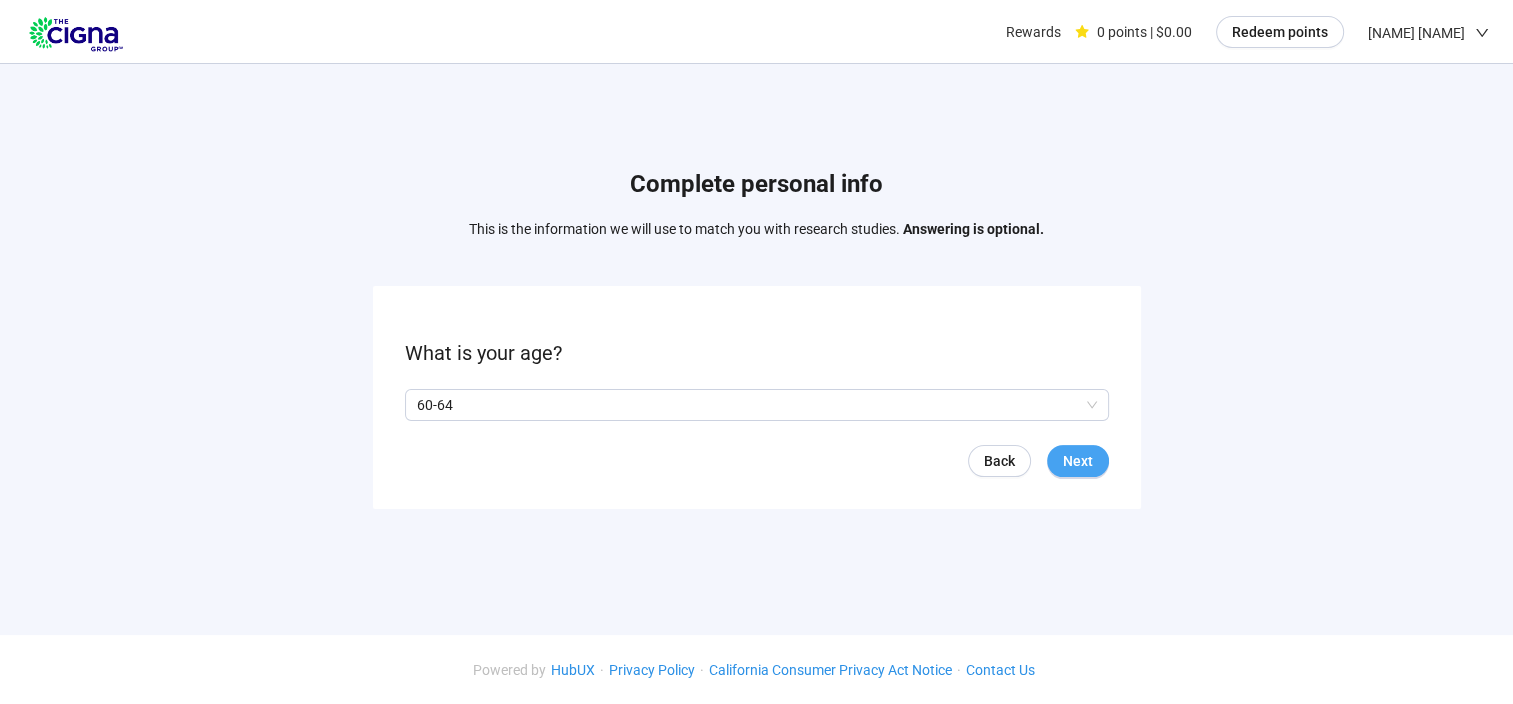 click on "Next" at bounding box center [1078, 461] 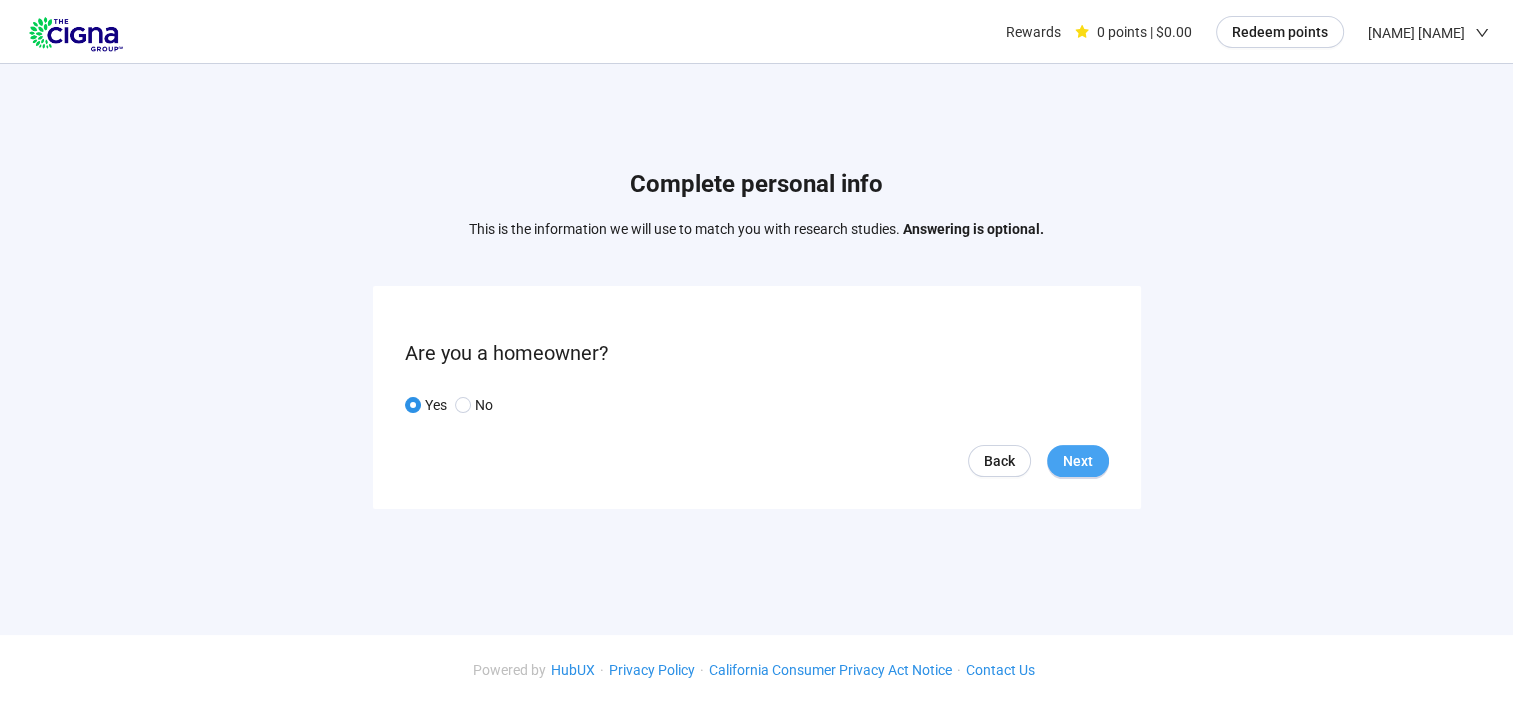 click on "Next" at bounding box center (1078, 461) 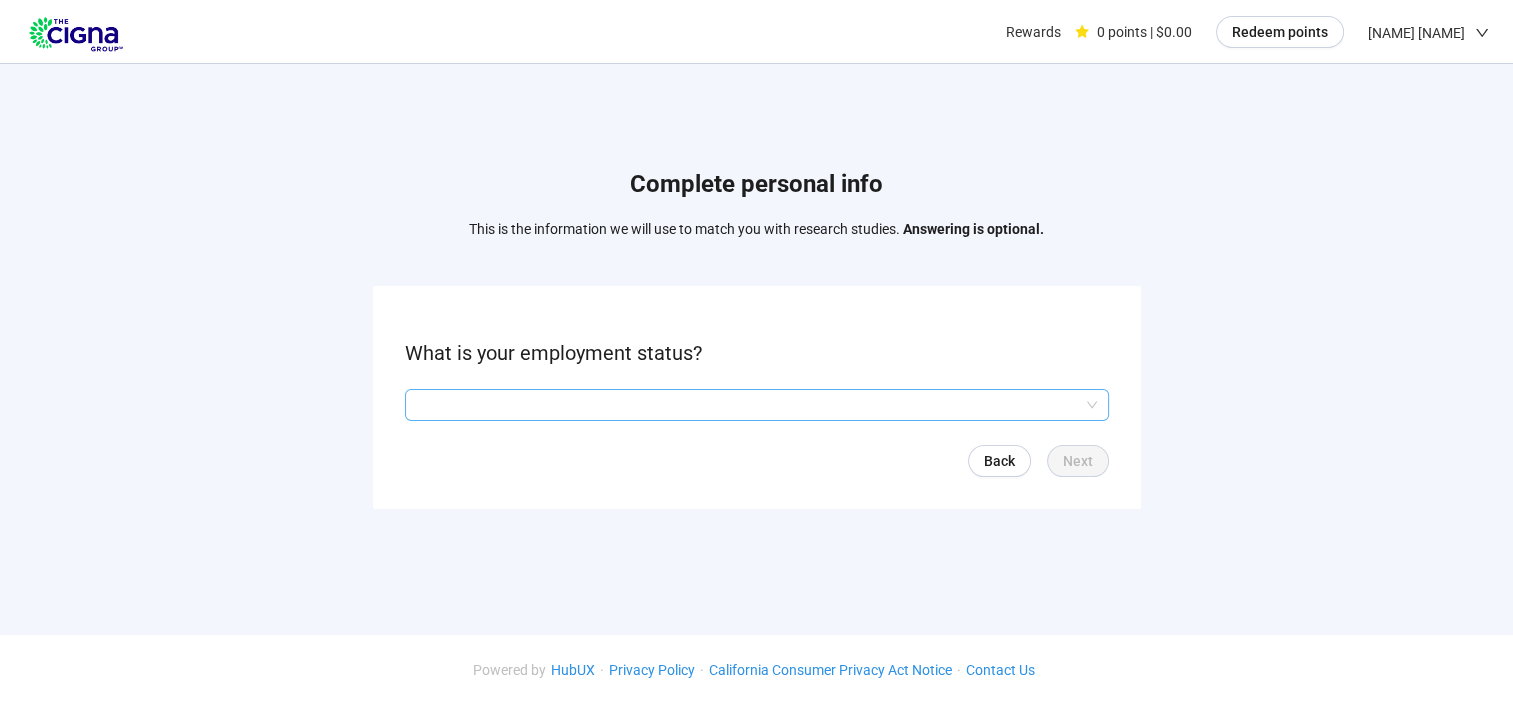click at bounding box center (757, 405) 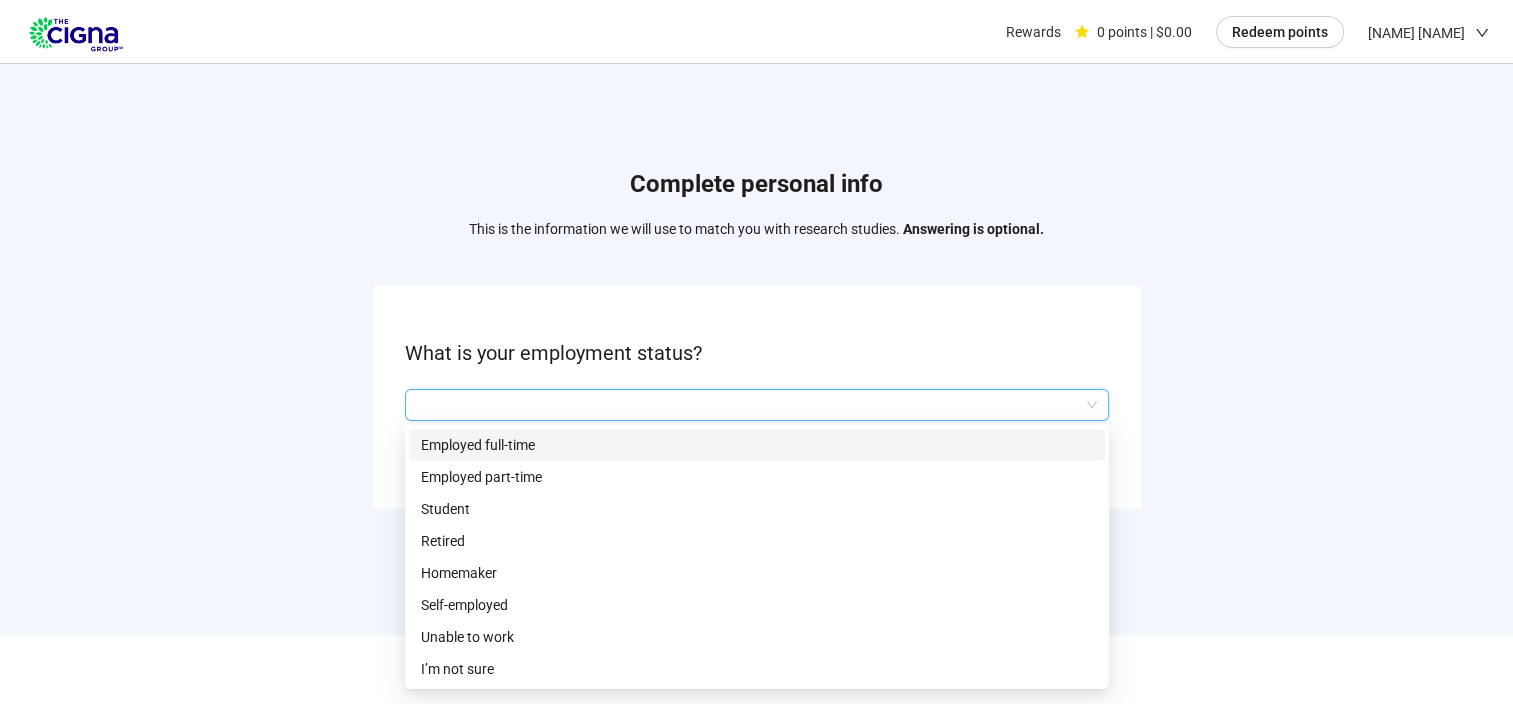 click on "Employed full-time" at bounding box center (757, 445) 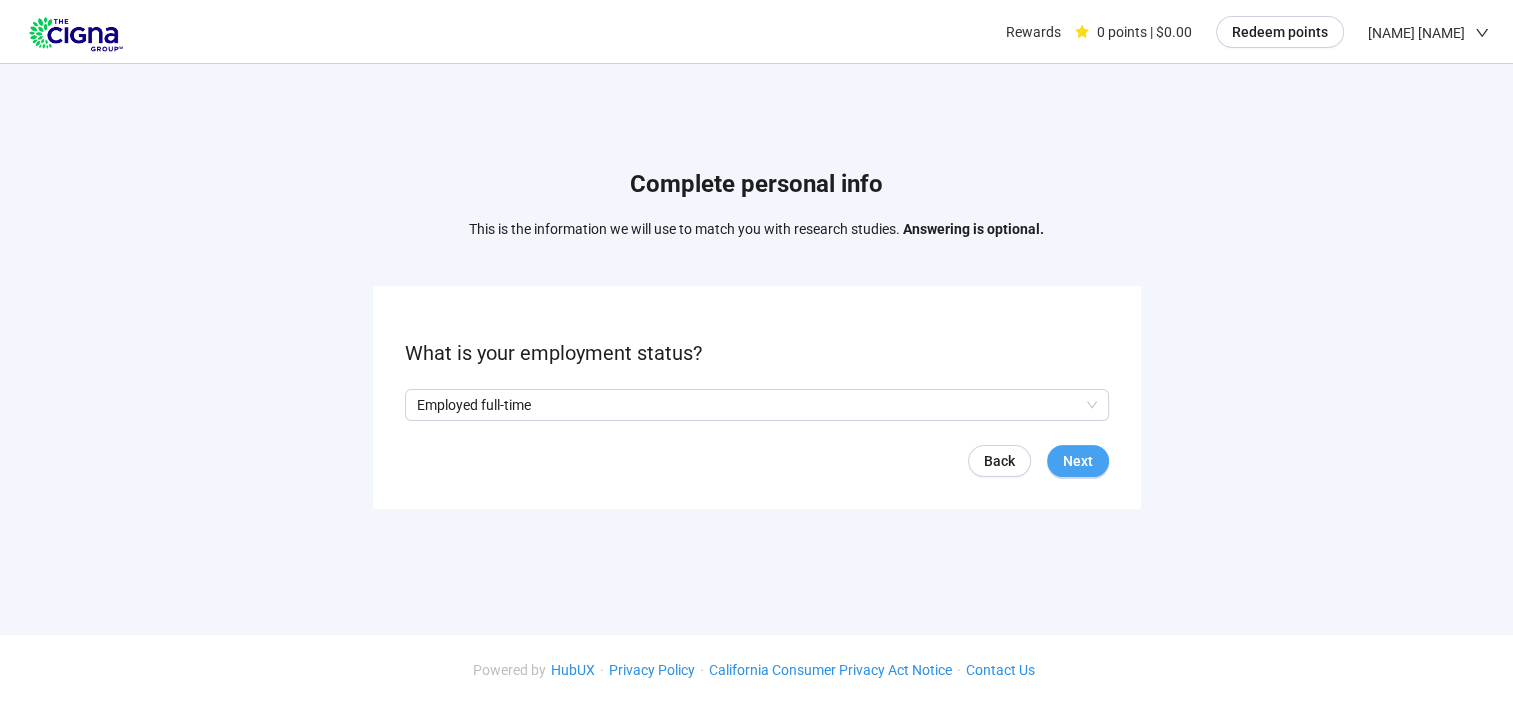 click on "Next" at bounding box center (1078, 461) 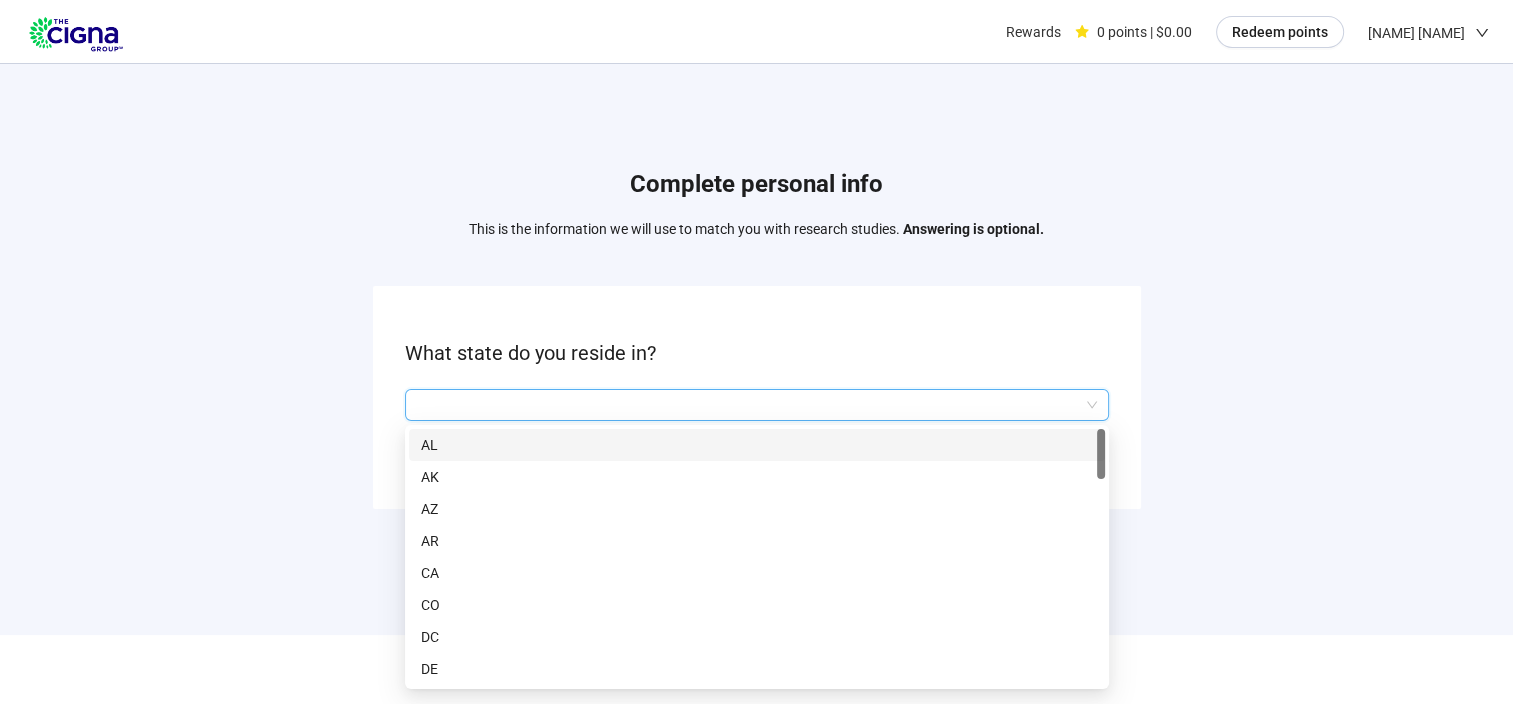 click at bounding box center (757, 405) 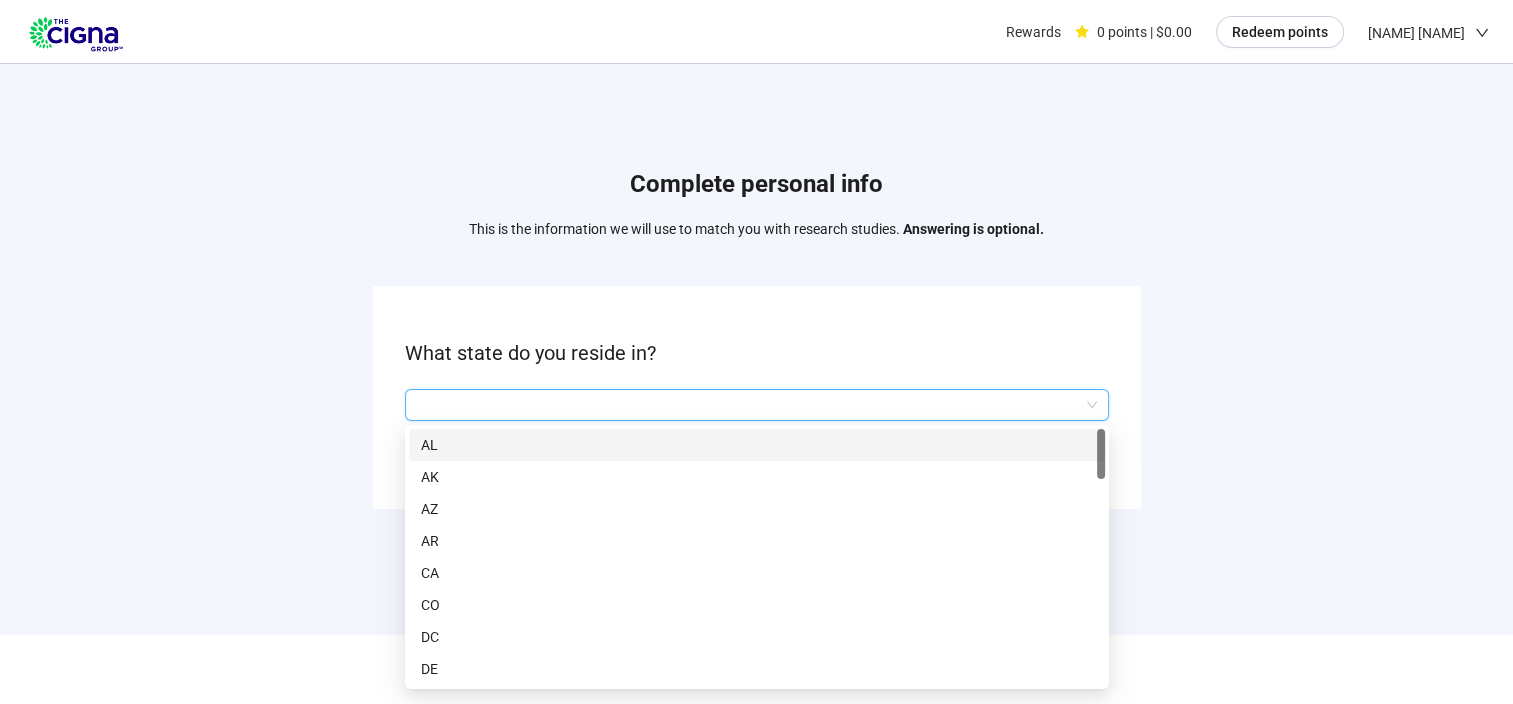 scroll, scrollTop: 0, scrollLeft: 0, axis: both 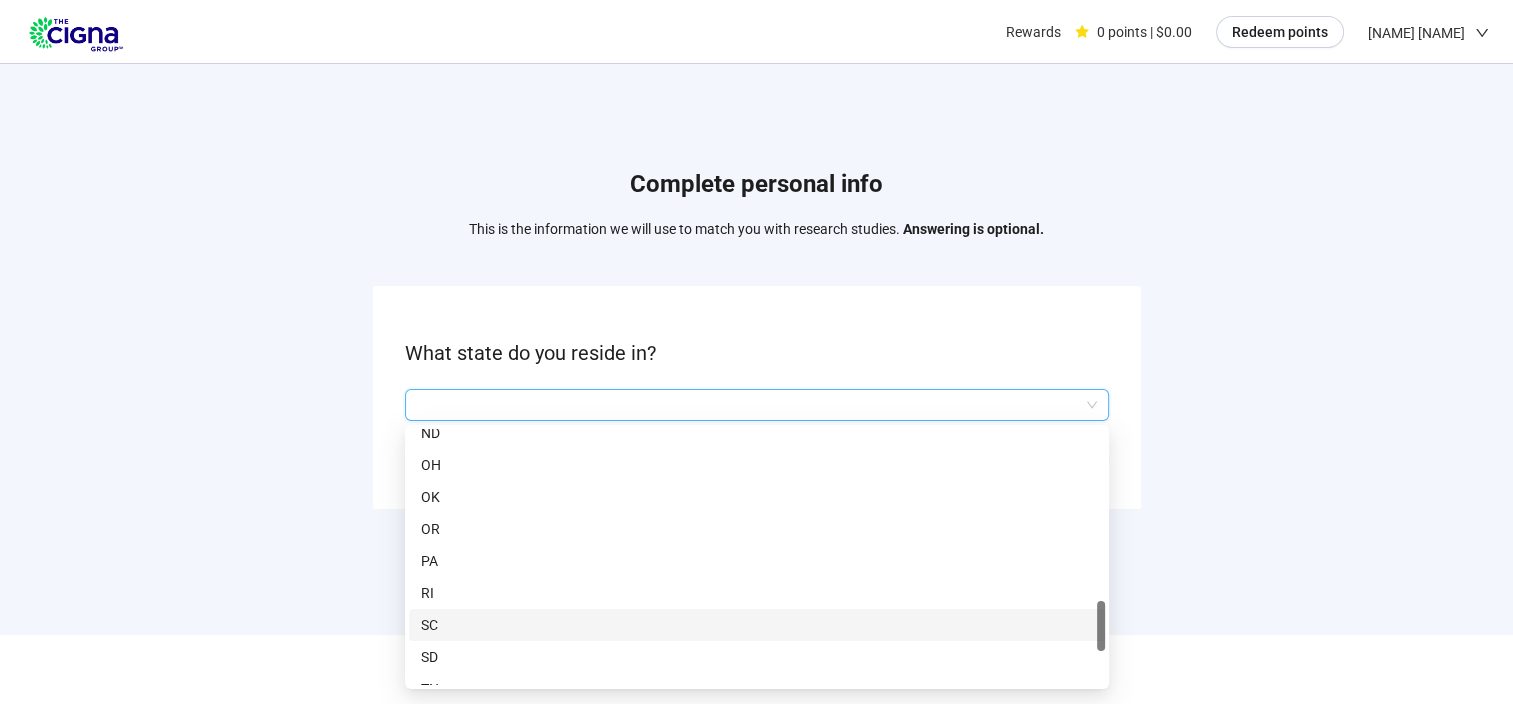 click on "SC" at bounding box center (757, 625) 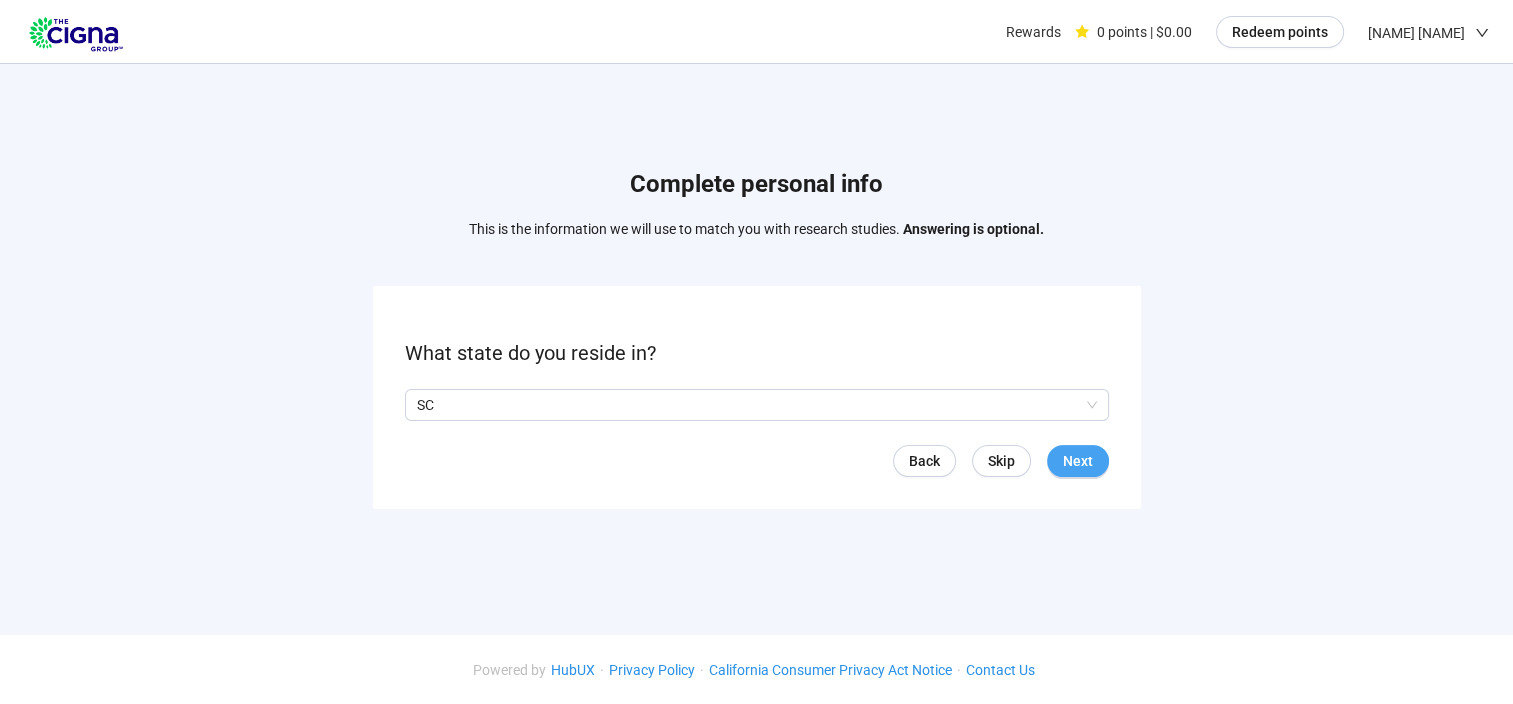 click on "Next" at bounding box center [1078, 461] 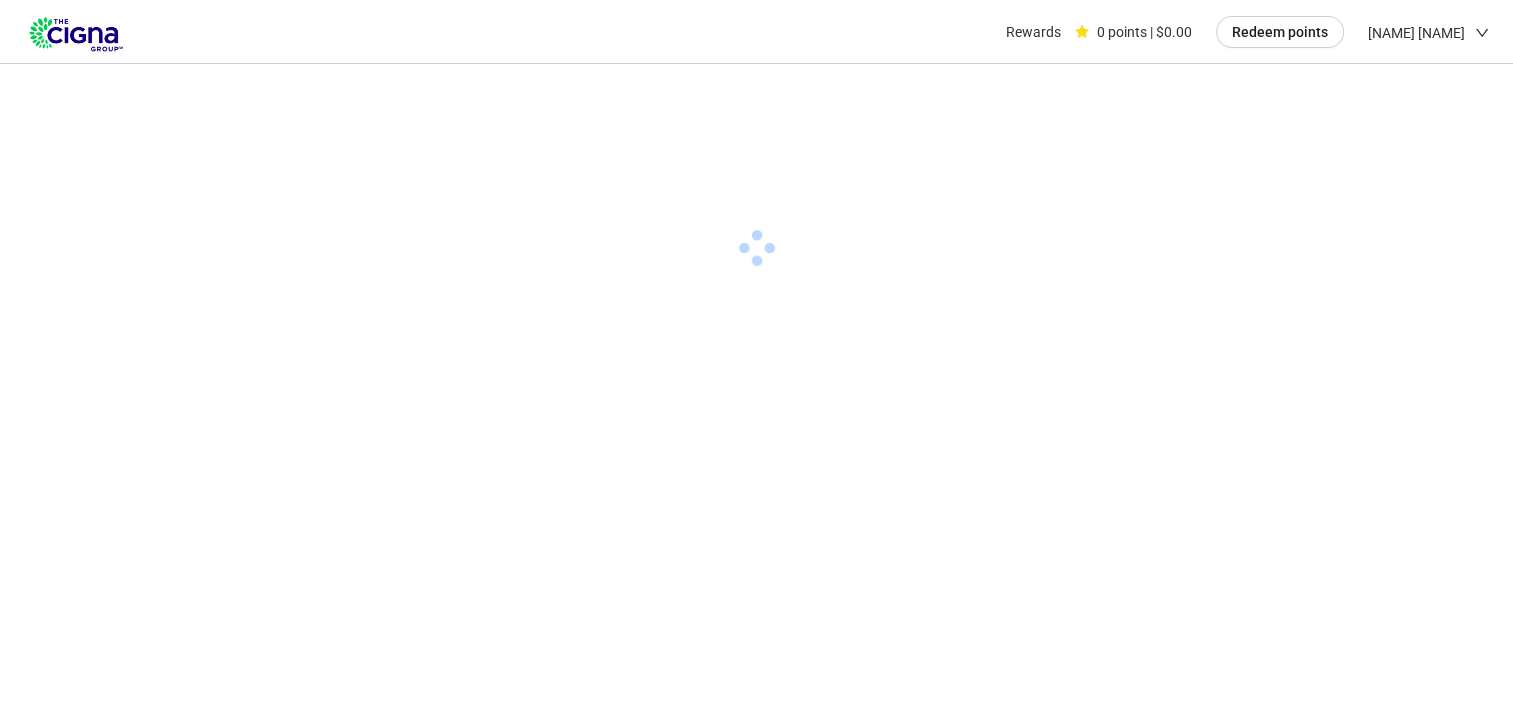scroll, scrollTop: 0, scrollLeft: 0, axis: both 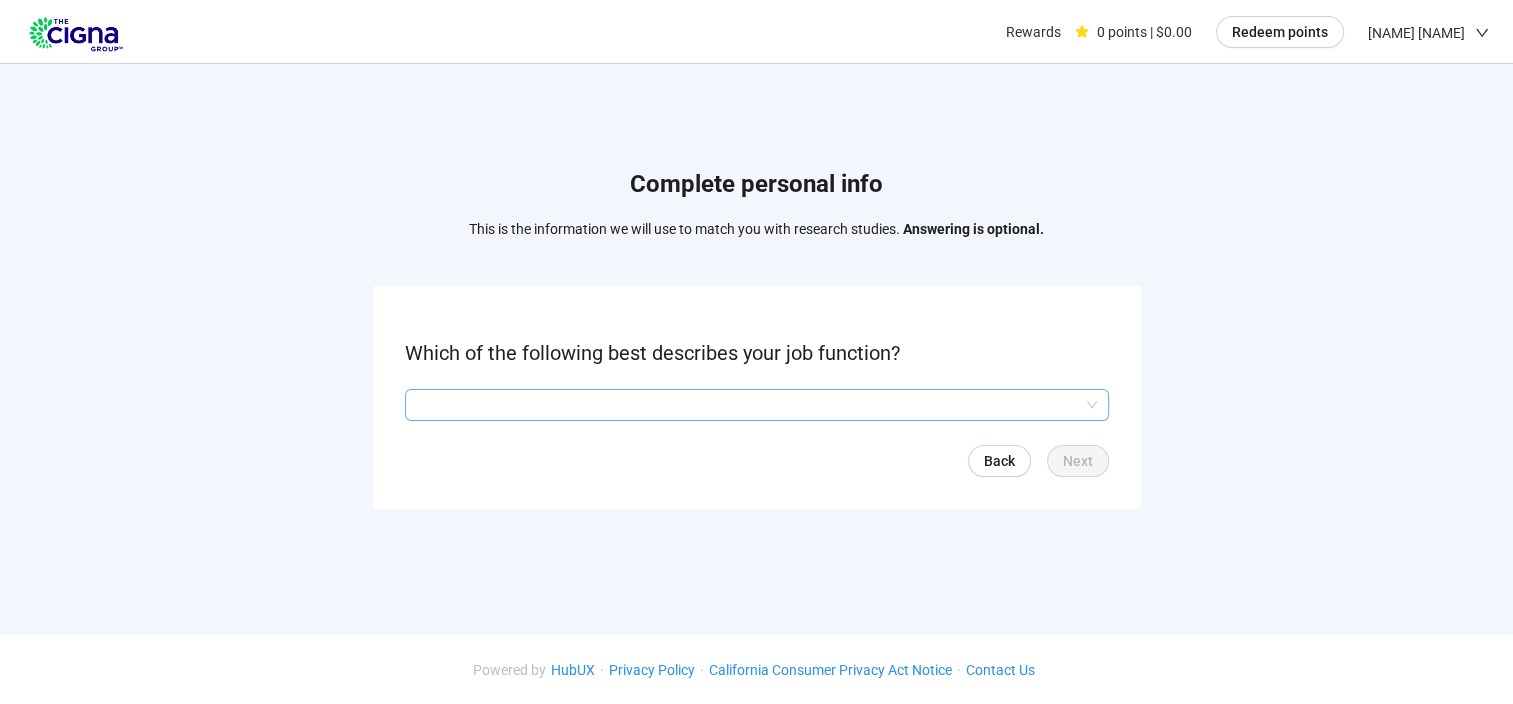 click at bounding box center (757, 405) 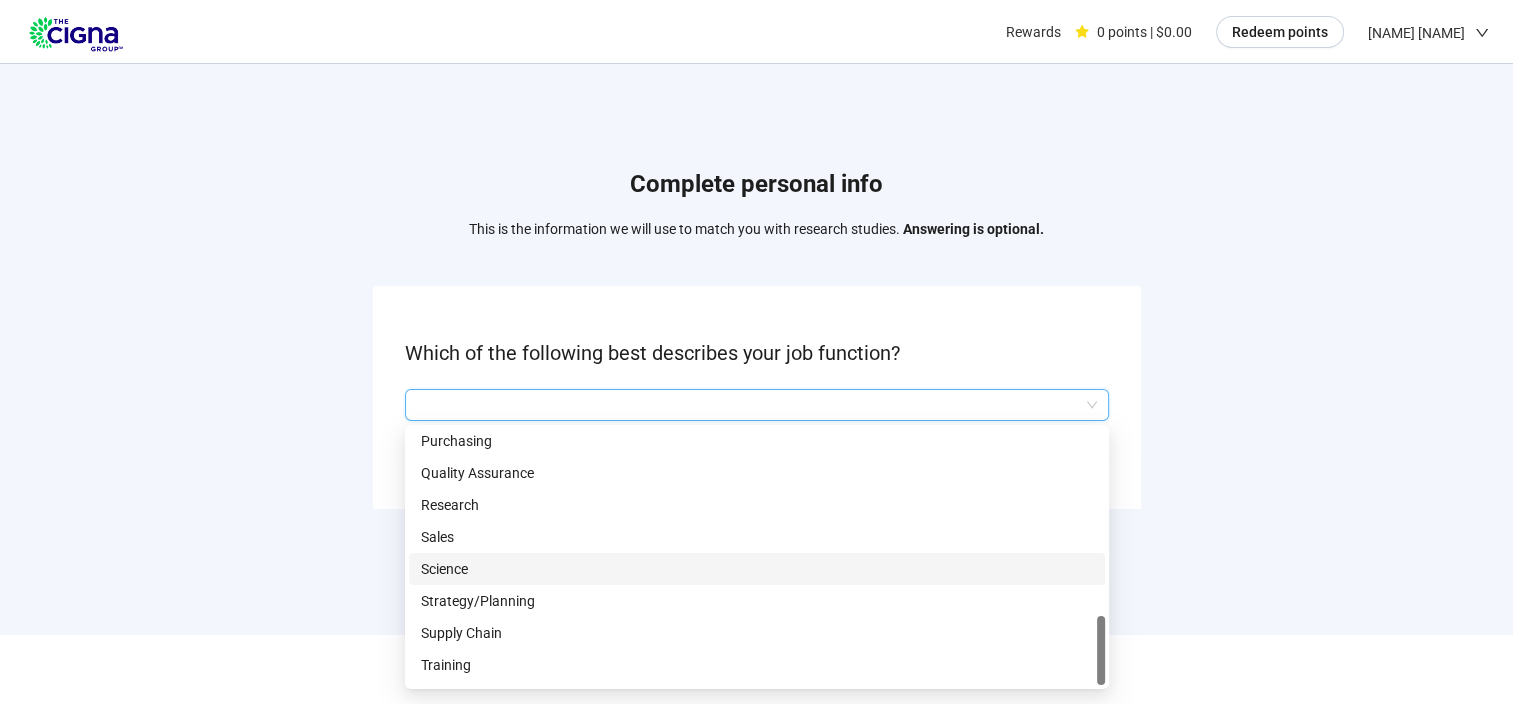 scroll, scrollTop: 928, scrollLeft: 0, axis: vertical 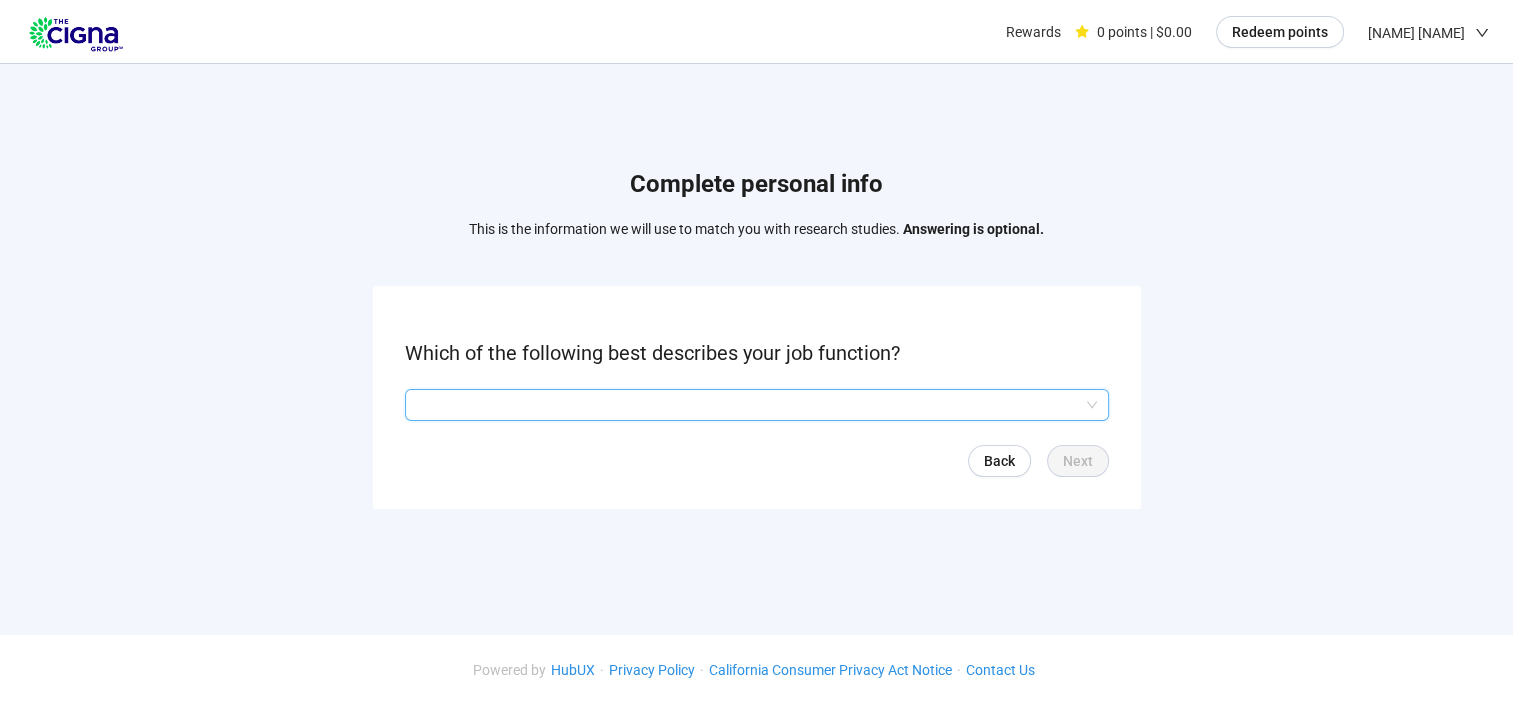 click at bounding box center (757, 405) 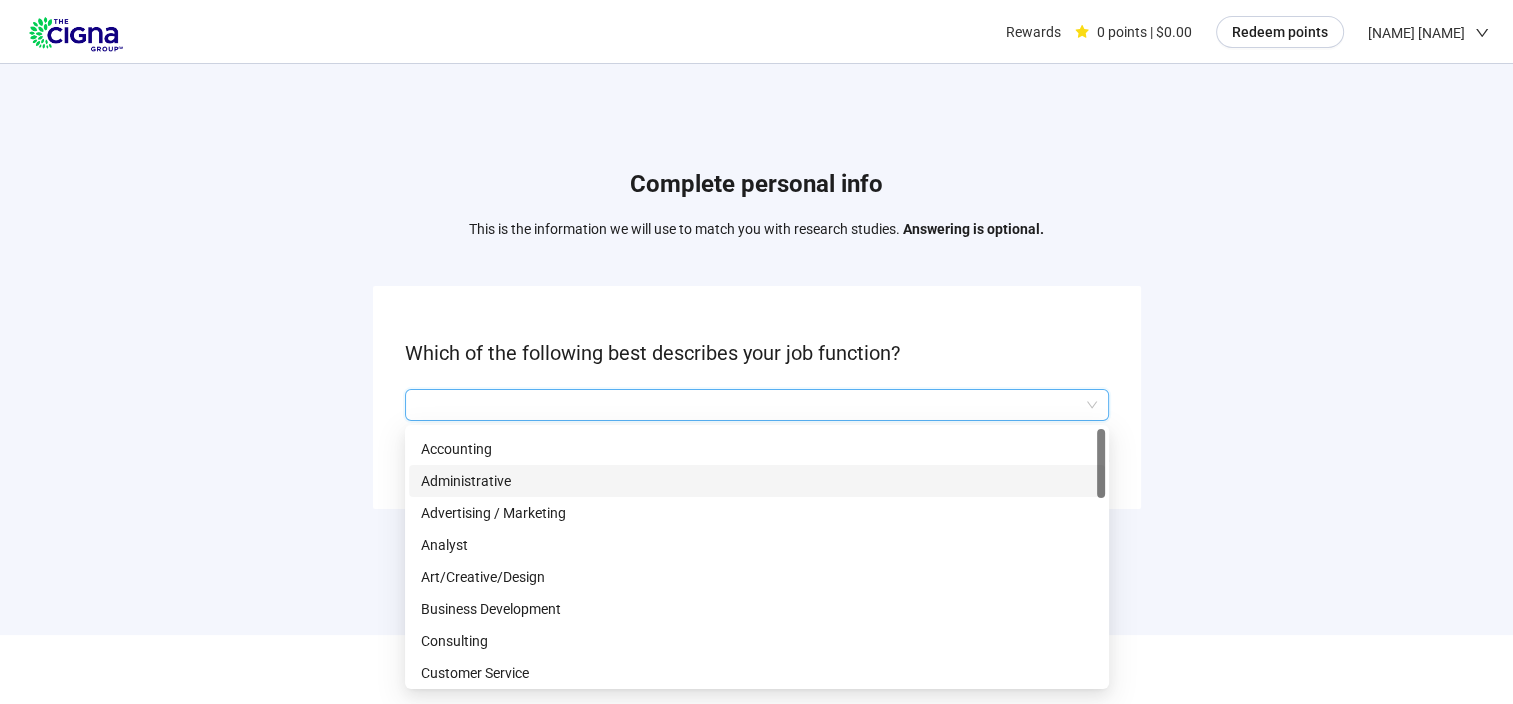 scroll, scrollTop: 0, scrollLeft: 0, axis: both 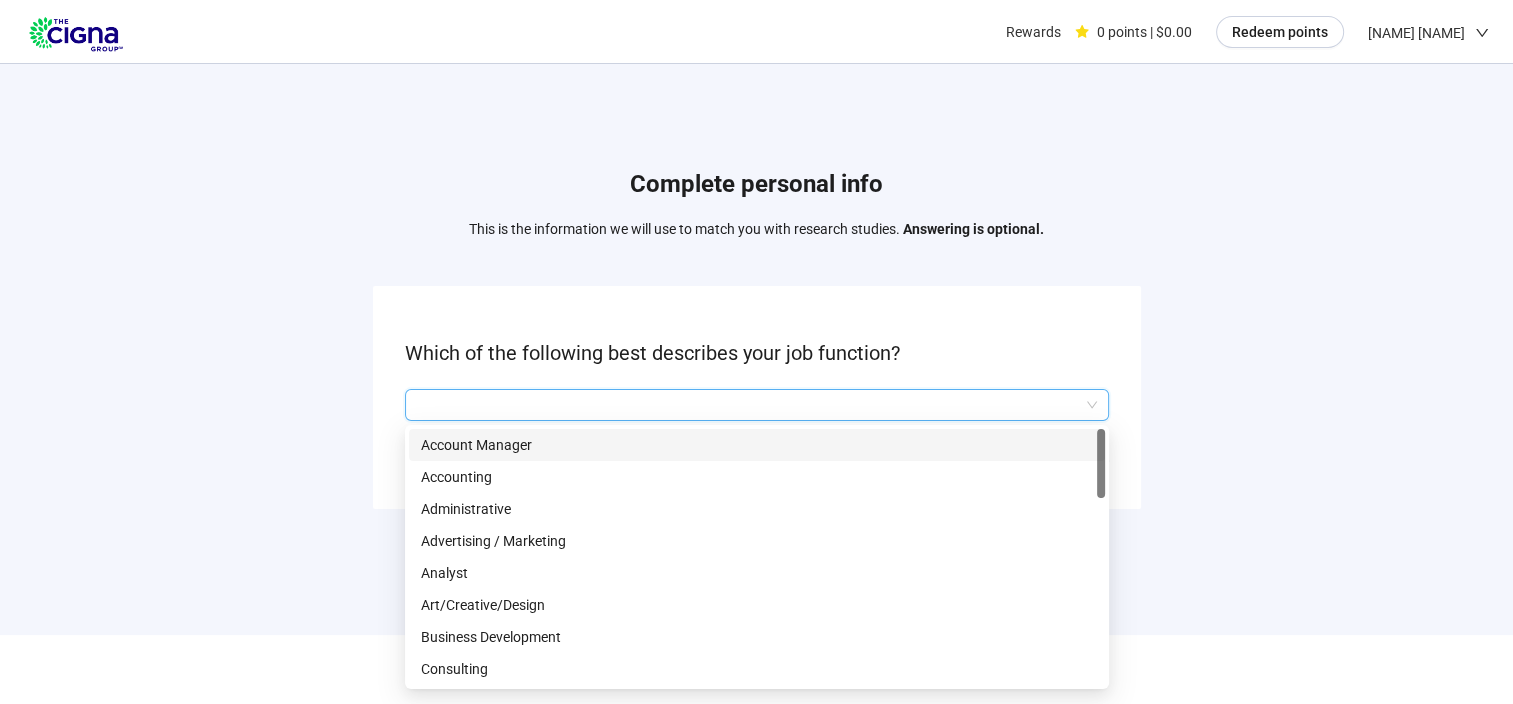 click on "Account Manager" at bounding box center [757, 445] 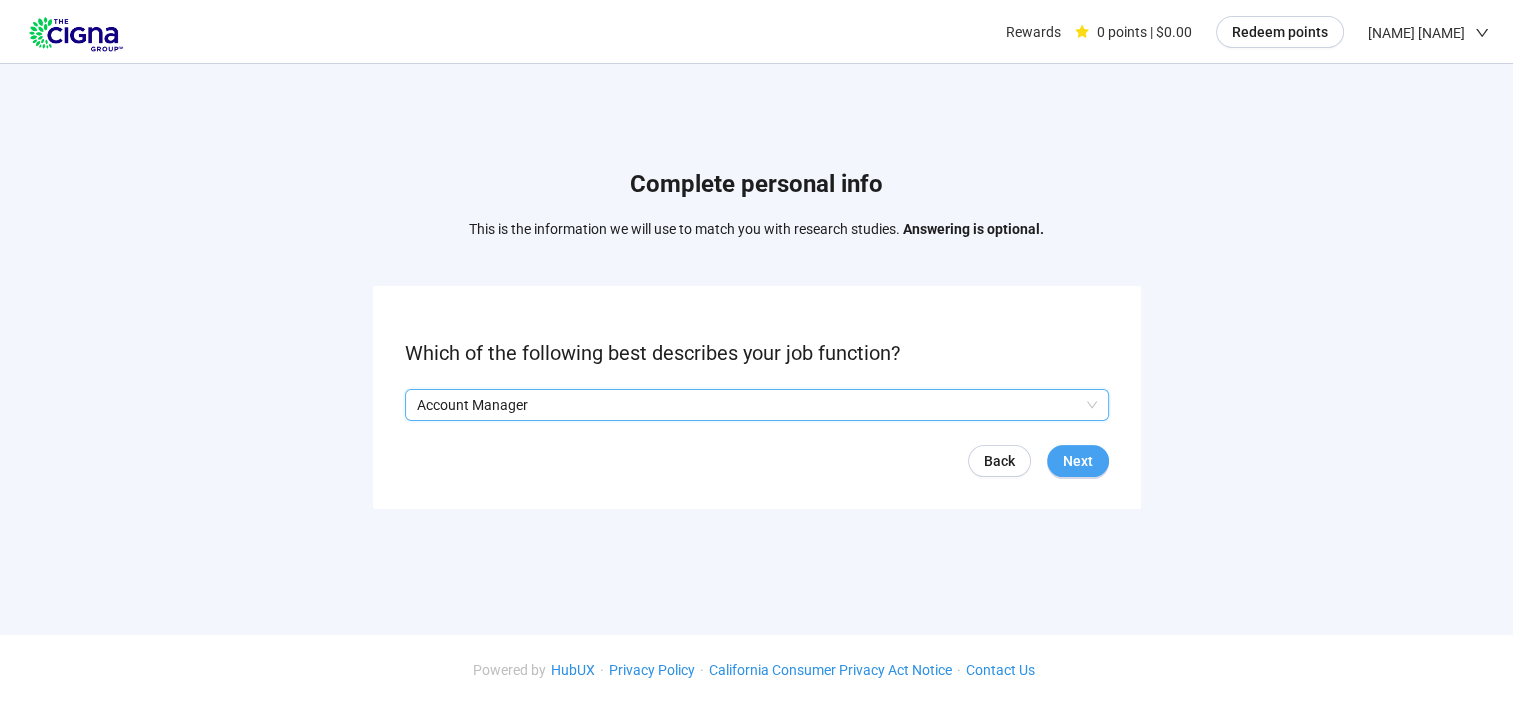 click on "Next" at bounding box center [1078, 461] 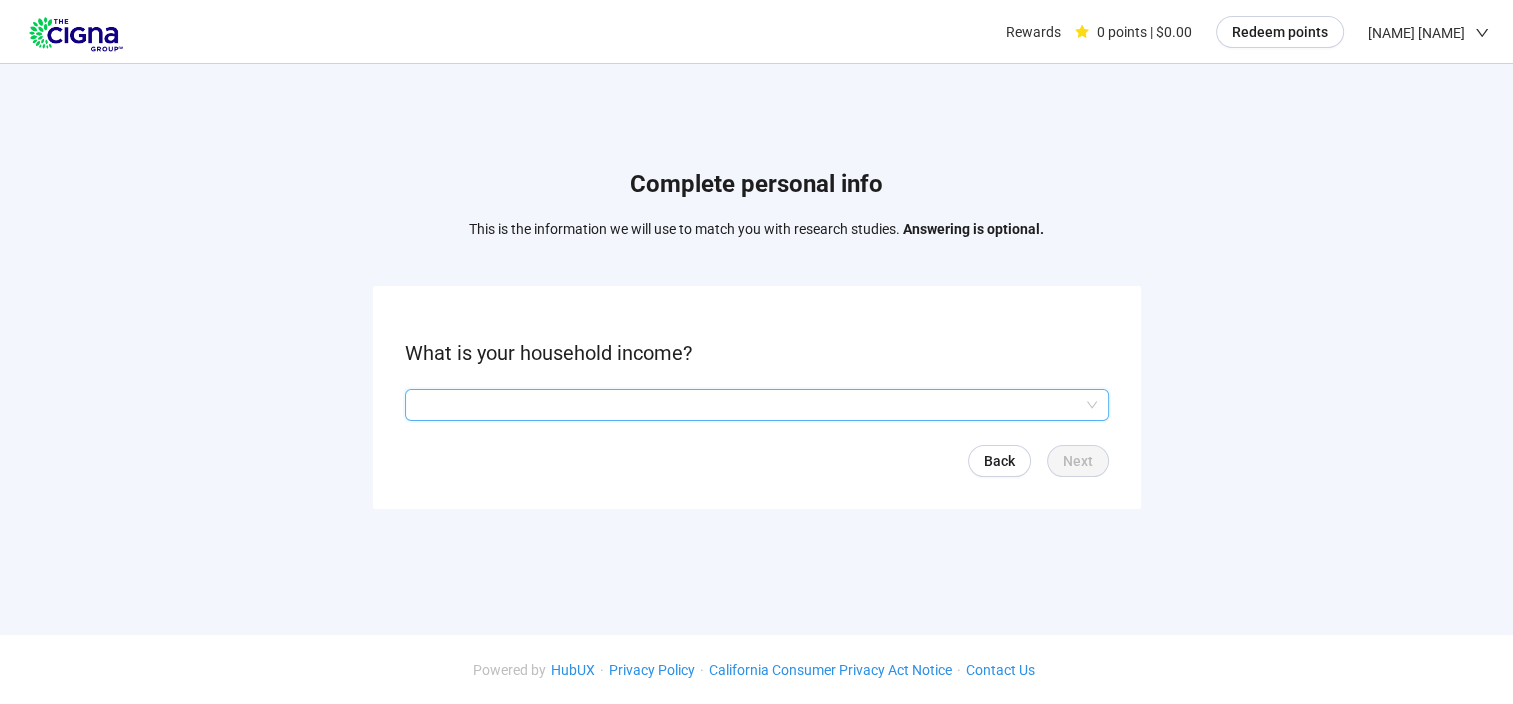 click at bounding box center (757, 405) 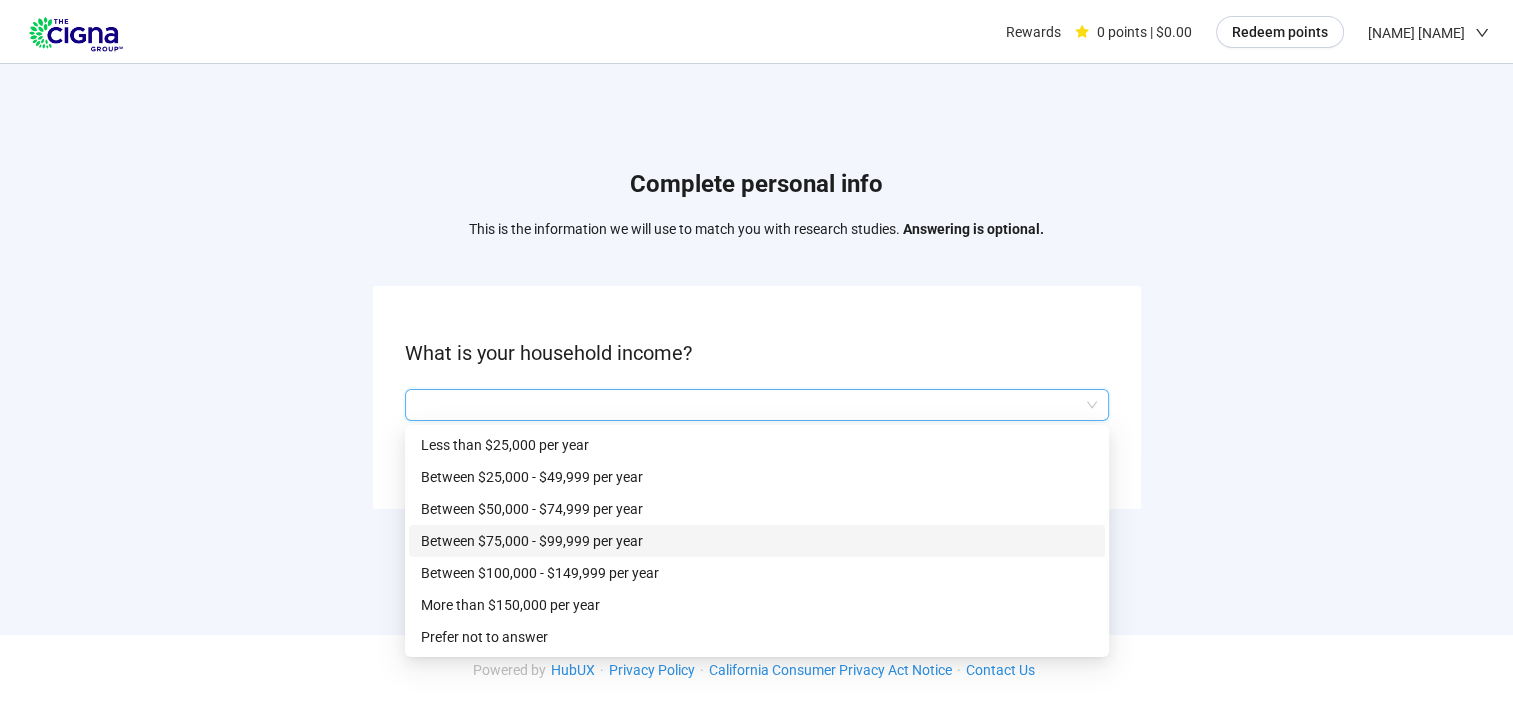 click on "Between $75,000 - $99,999 per year" at bounding box center (757, 541) 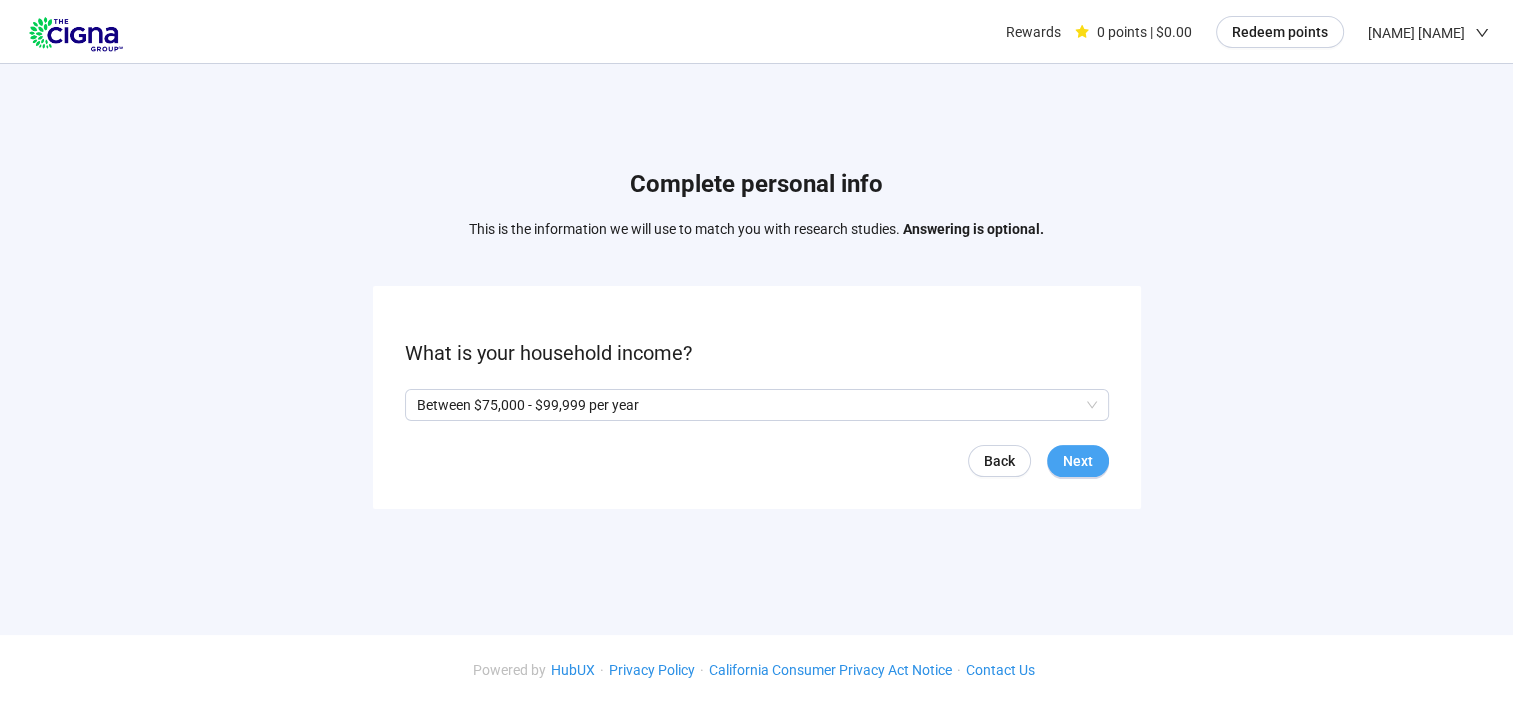 click on "Next" at bounding box center [1078, 461] 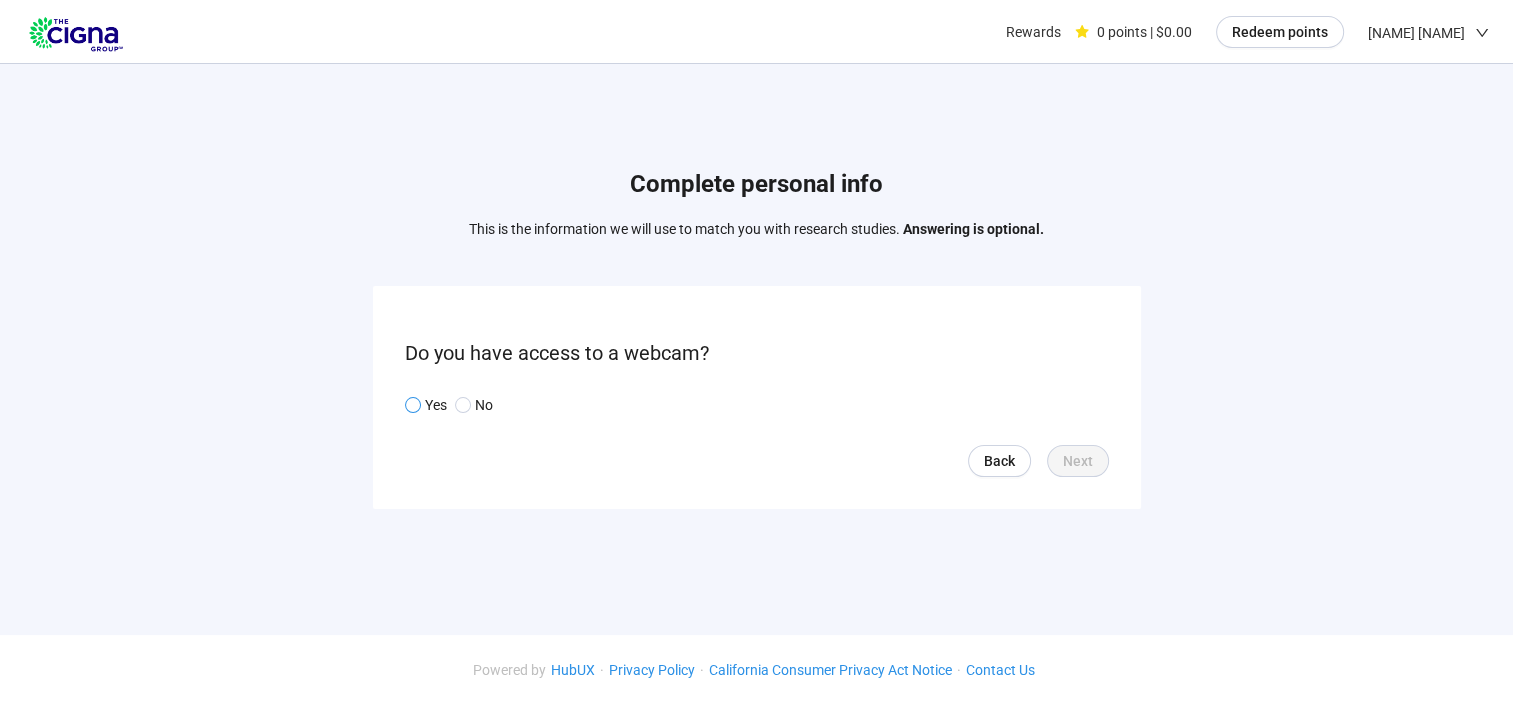 click at bounding box center [413, 405] 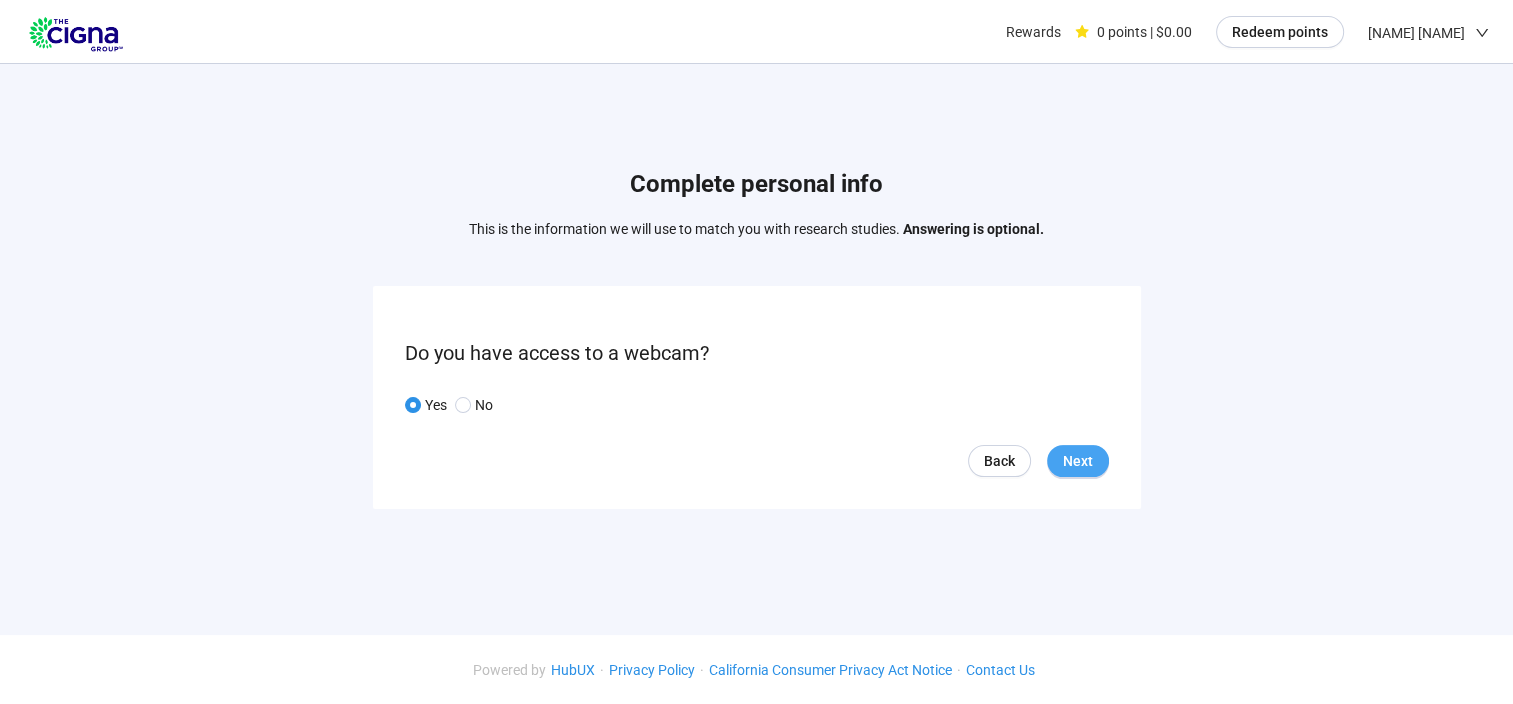 click on "Next" at bounding box center [1078, 461] 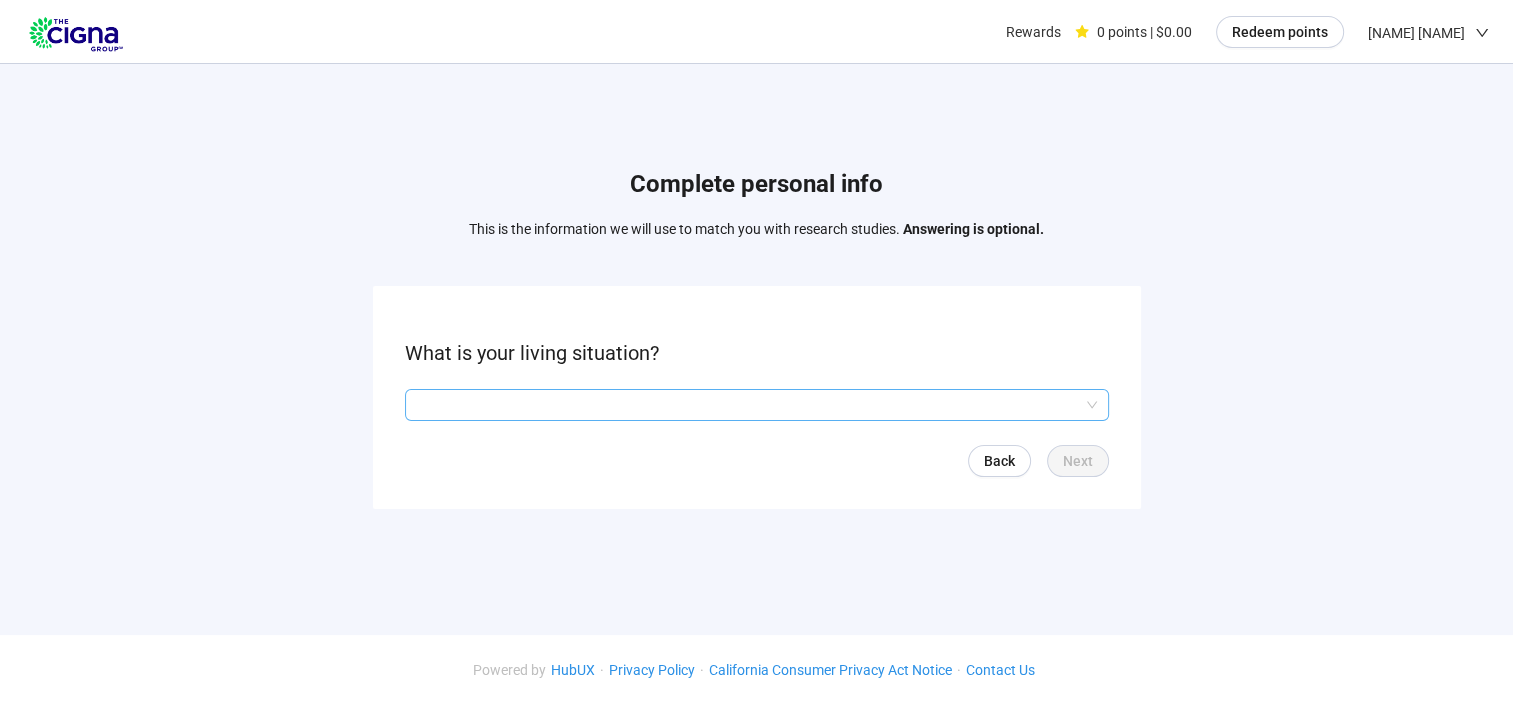 click at bounding box center (757, 405) 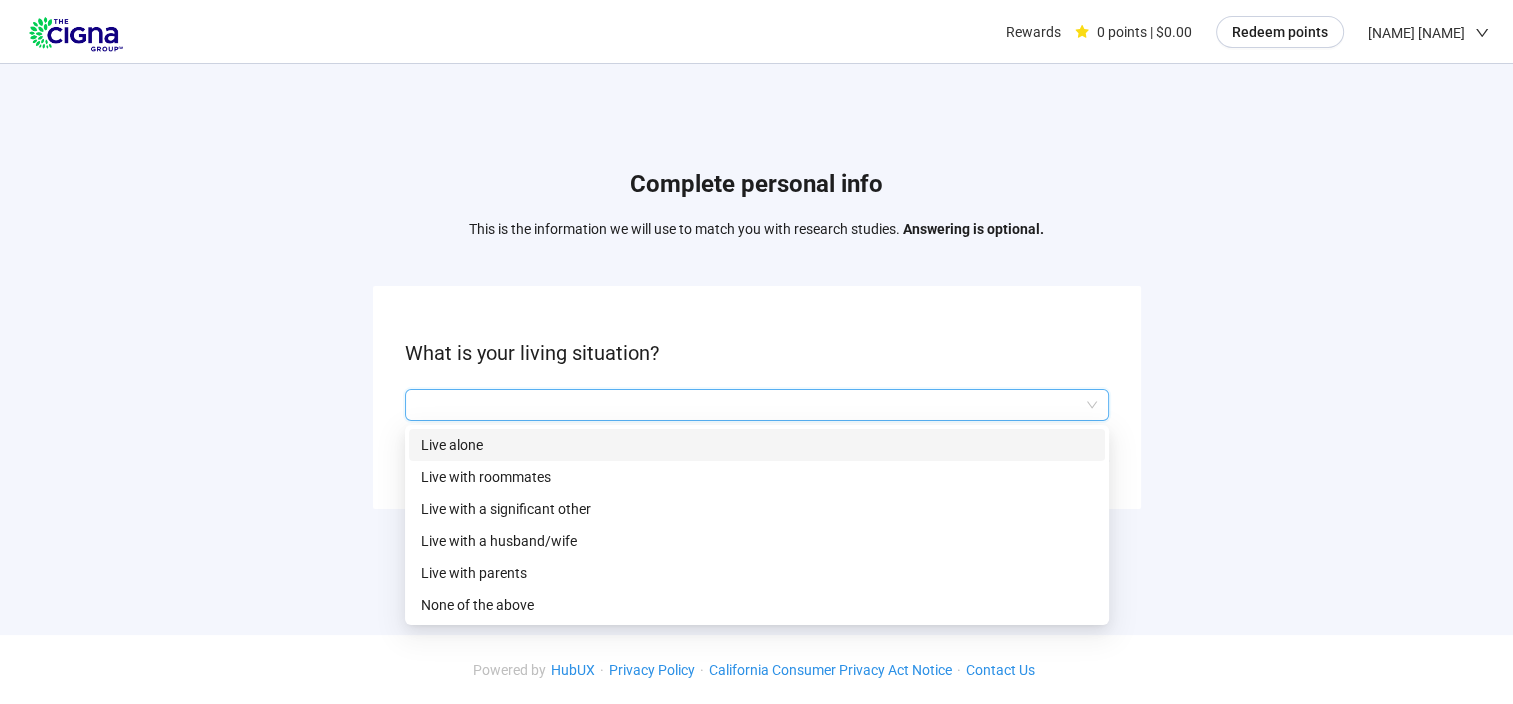 click on "Live alone" at bounding box center [757, 445] 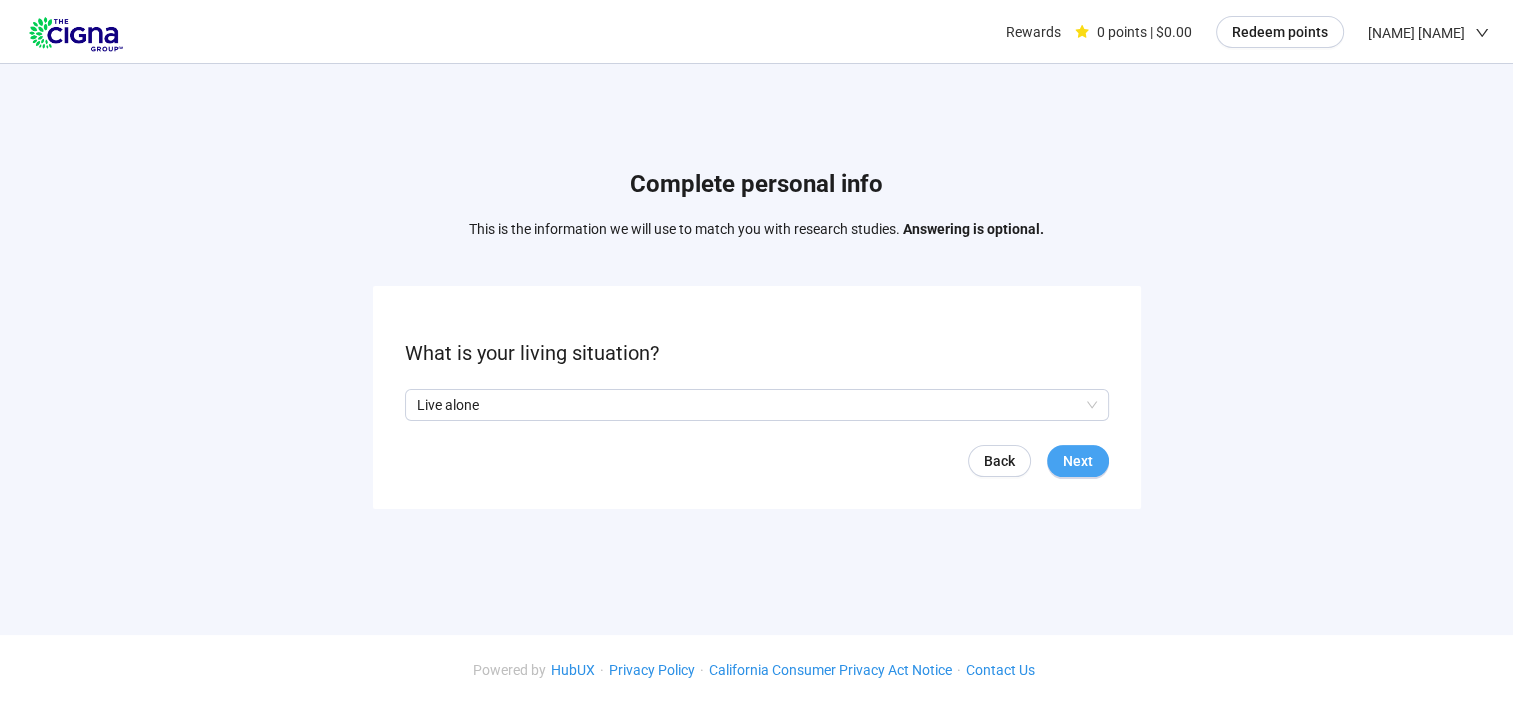 click on "Next" at bounding box center (1078, 461) 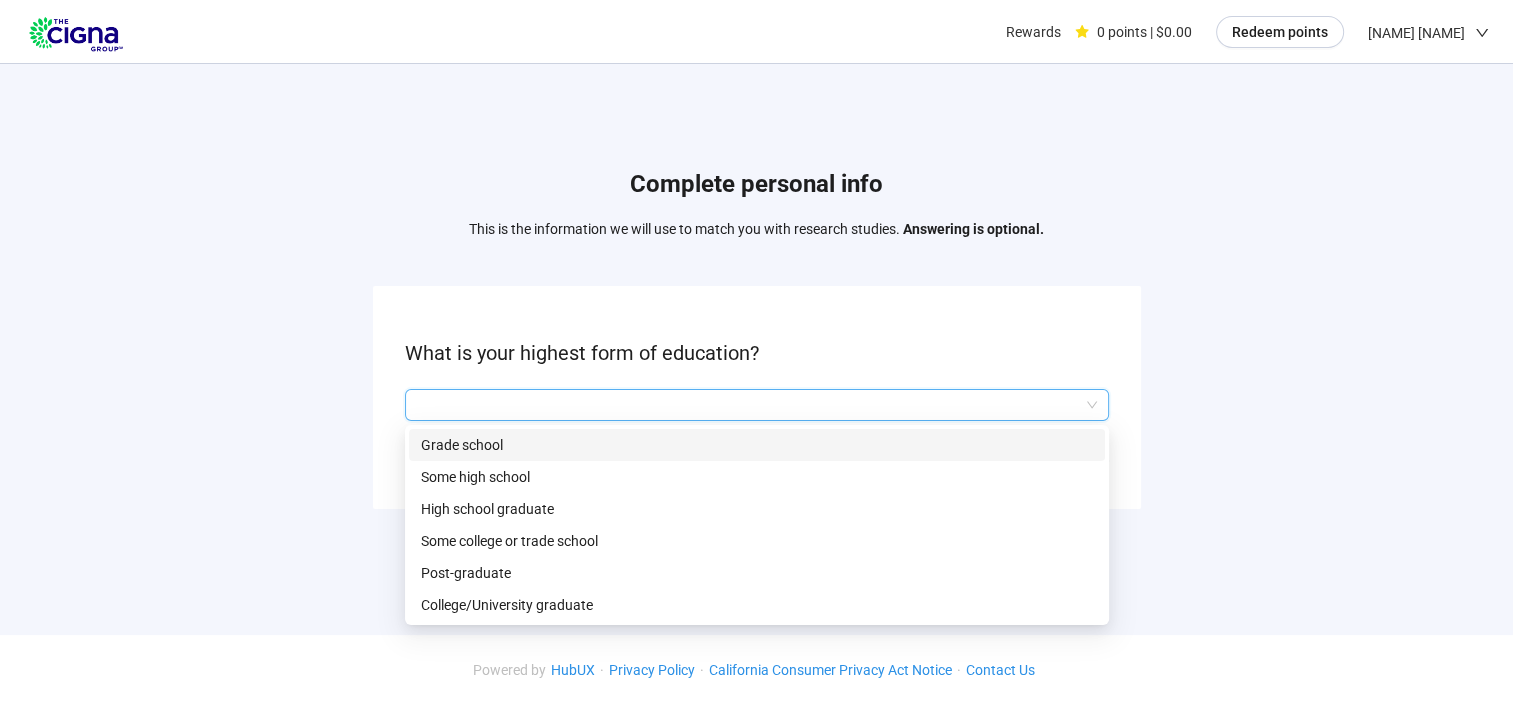 click at bounding box center [757, 405] 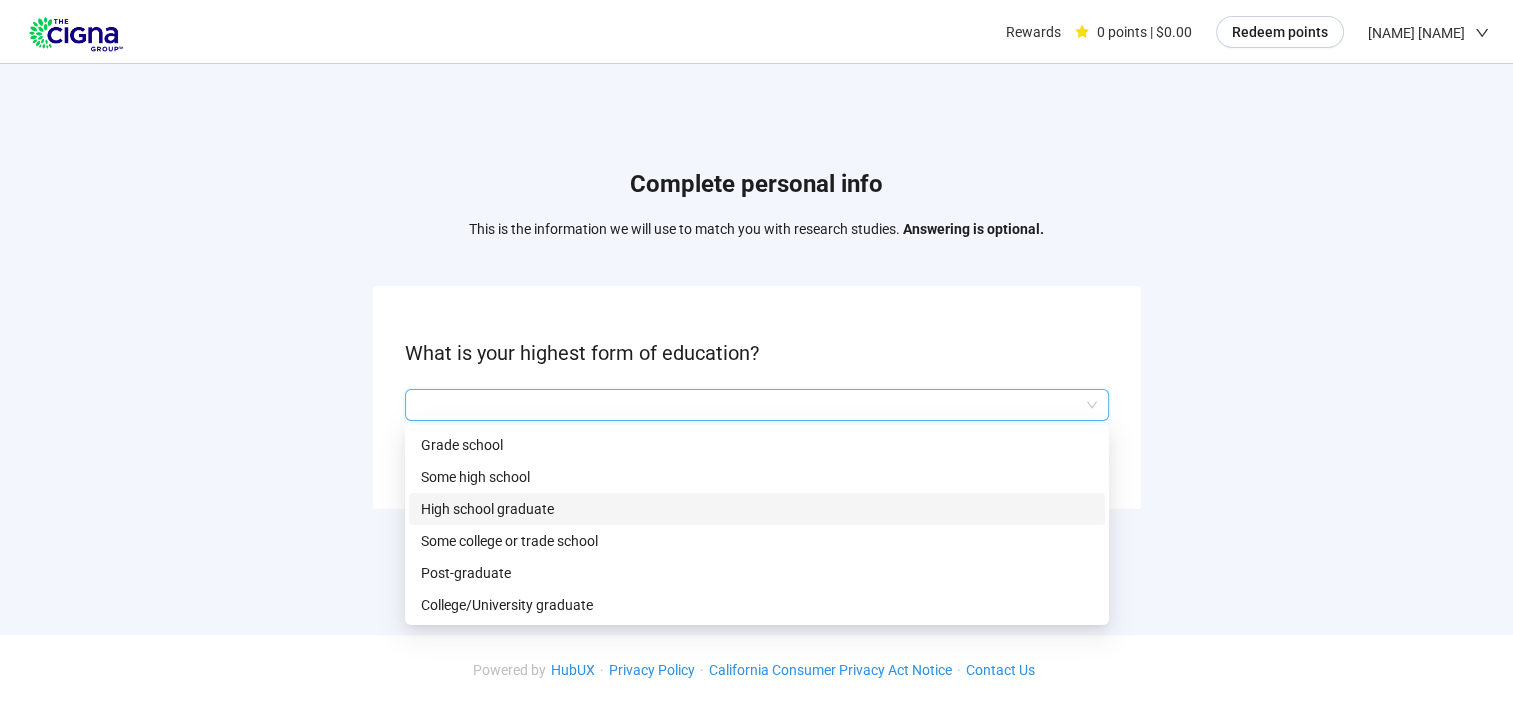 click on "High school graduate" at bounding box center (757, 509) 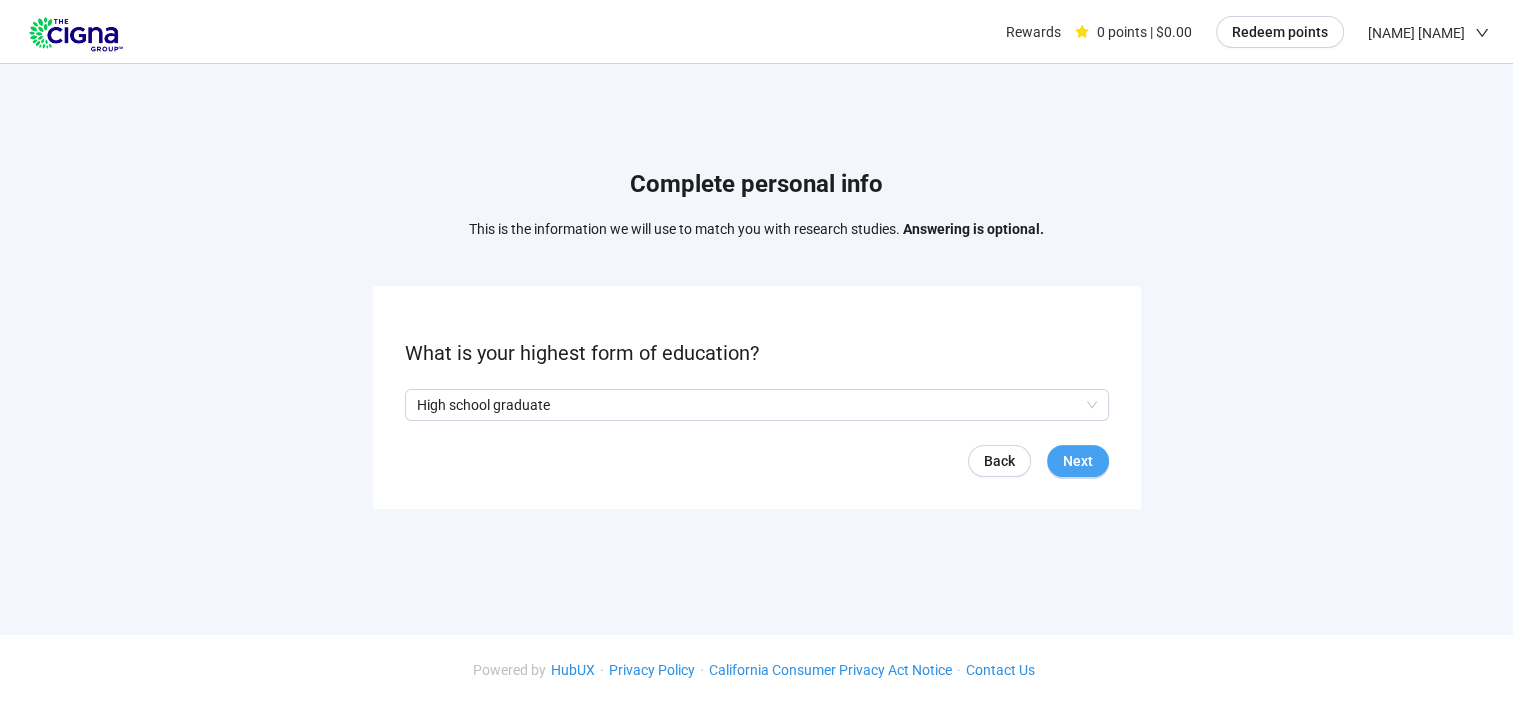 click on "Next" at bounding box center [1078, 461] 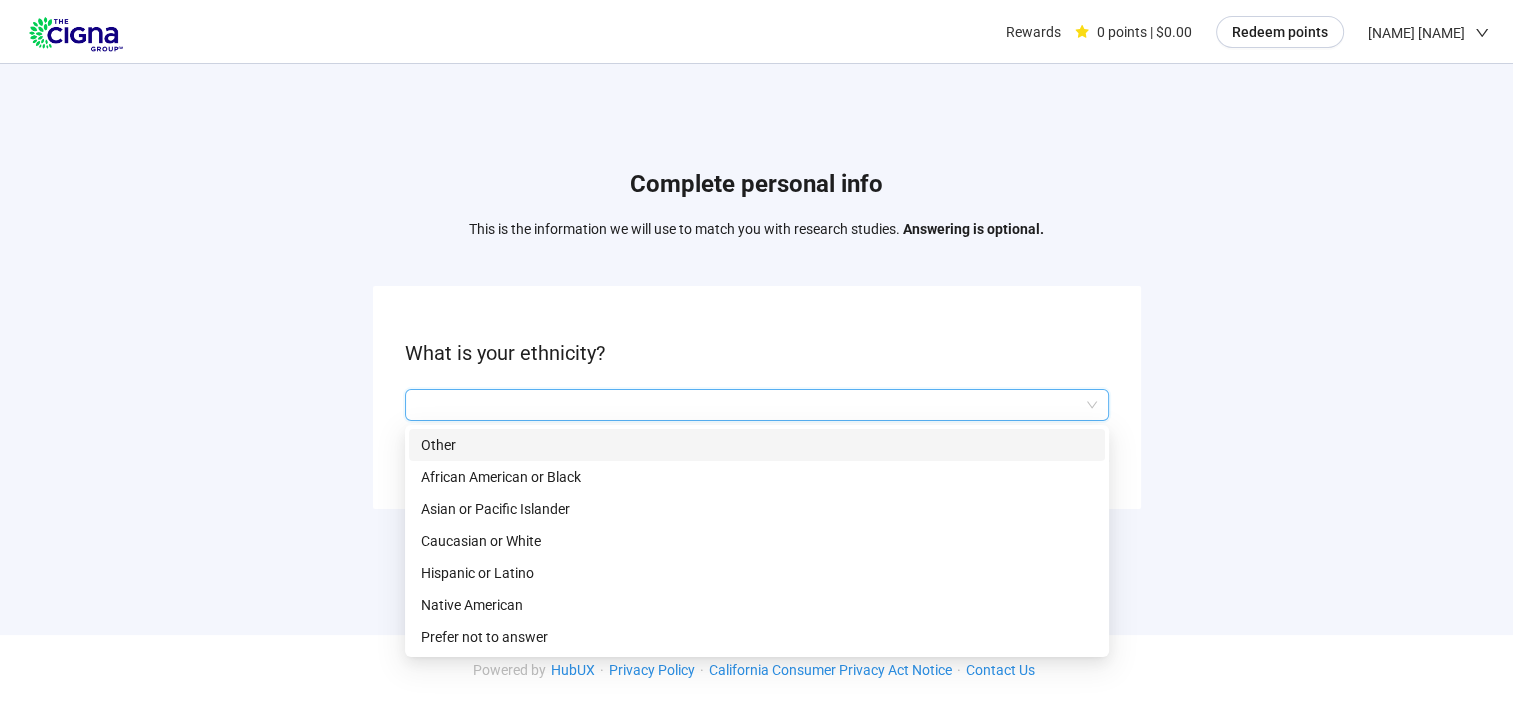 drag, startPoint x: 668, startPoint y: 398, endPoint x: 656, endPoint y: 401, distance: 12.369317 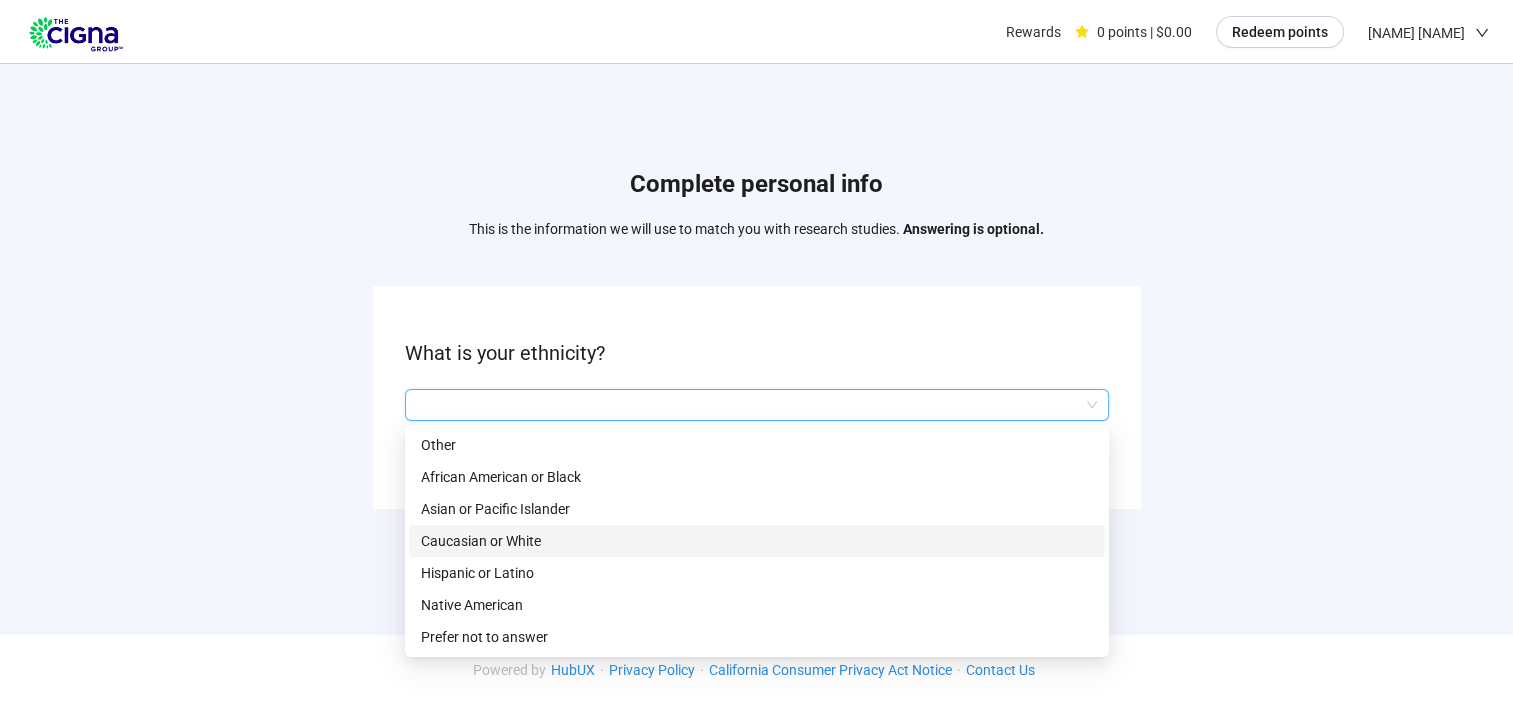 click on "Caucasian or White" at bounding box center [757, 541] 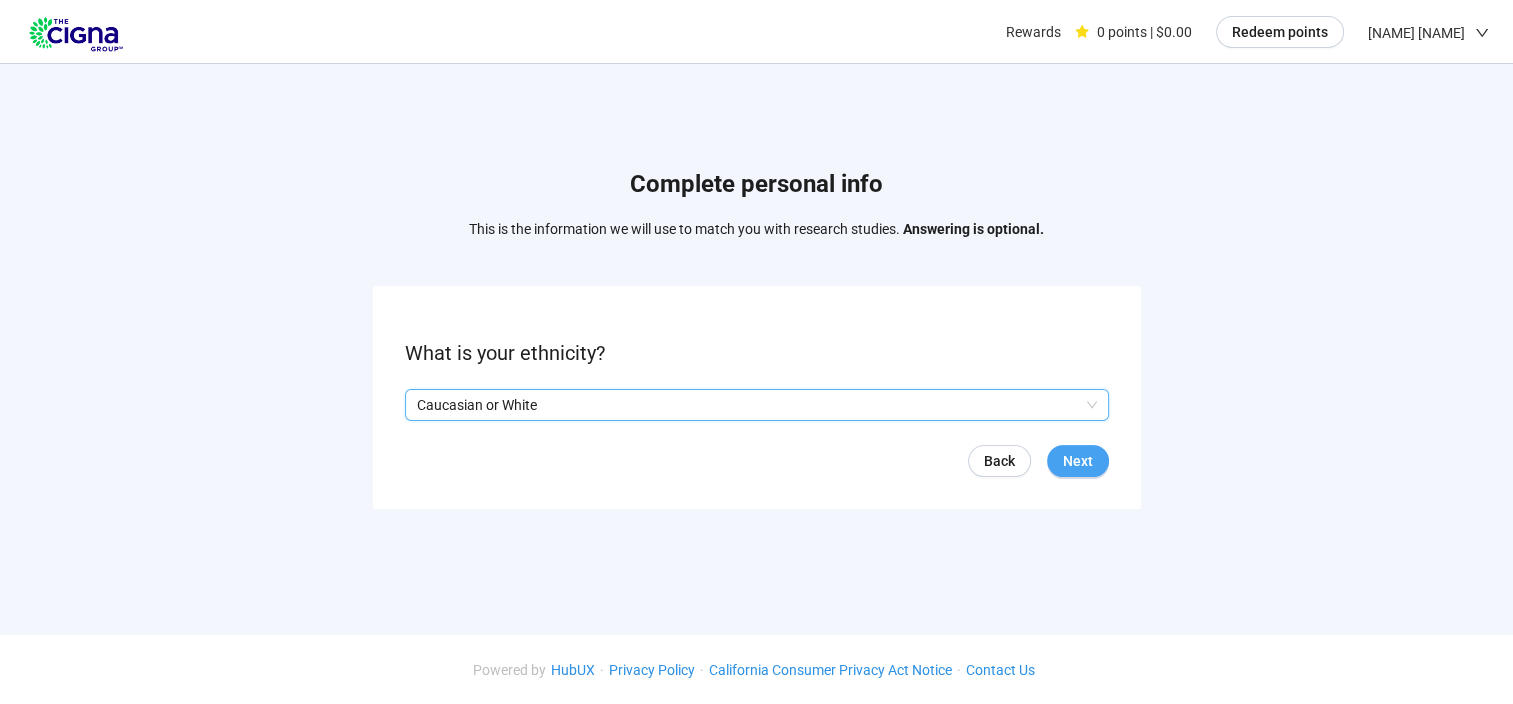 click on "Next" at bounding box center (1078, 461) 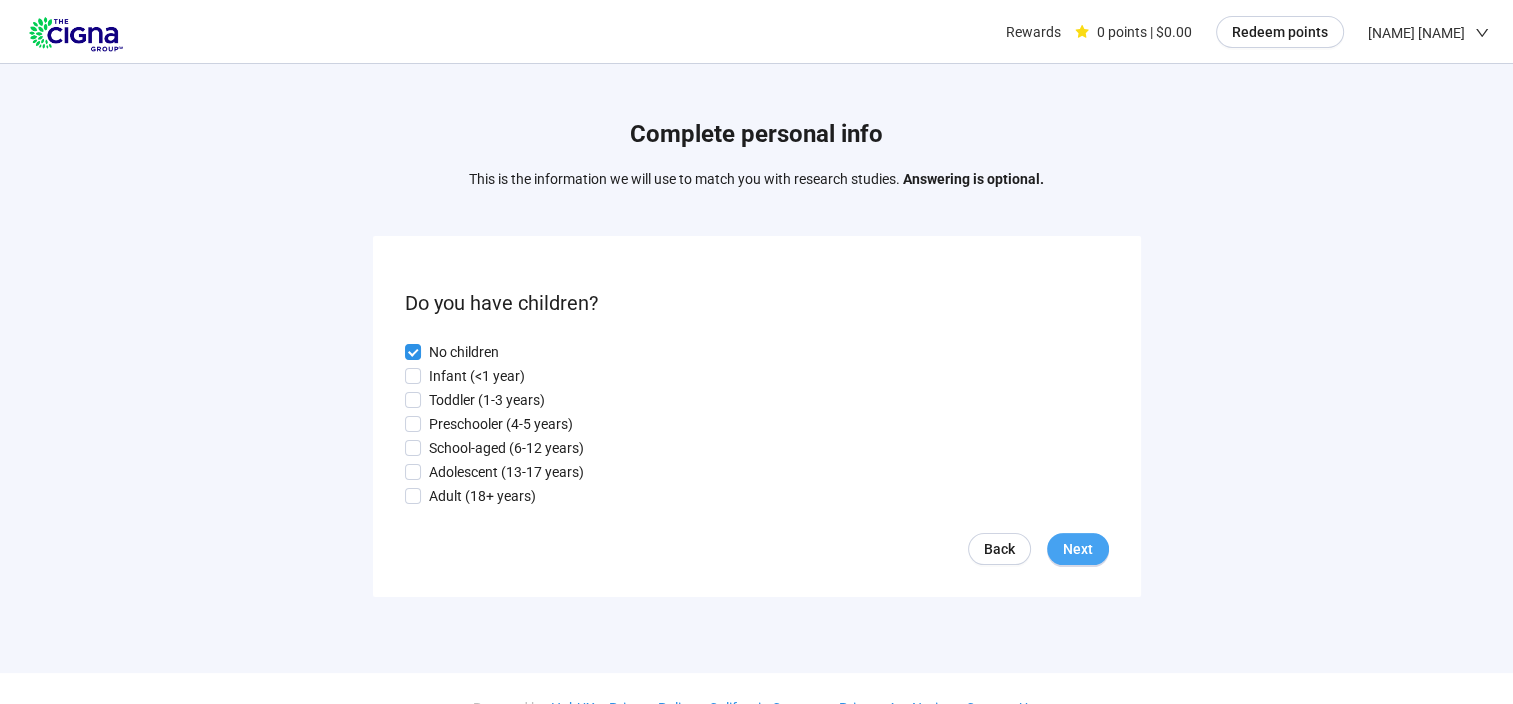 click on "Next" at bounding box center (1078, 549) 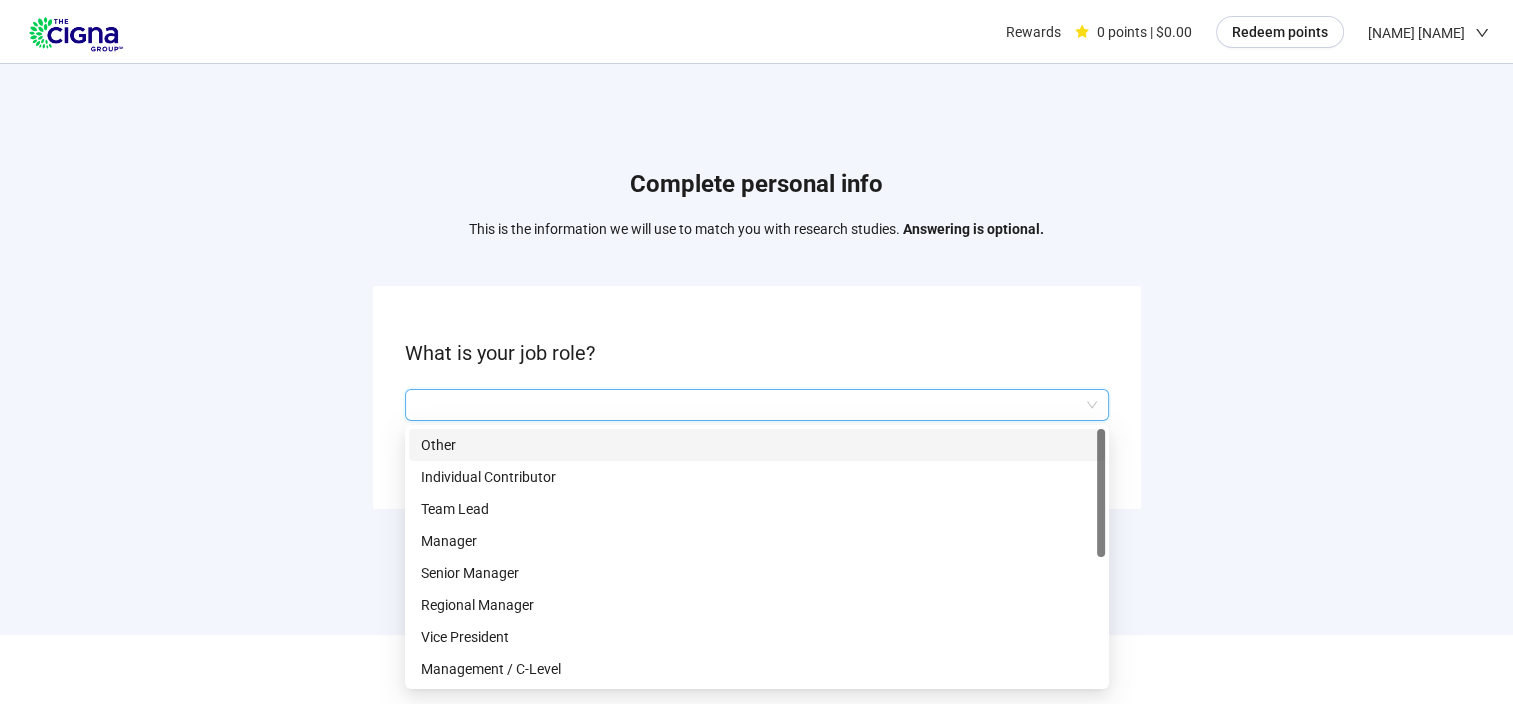 click at bounding box center [757, 405] 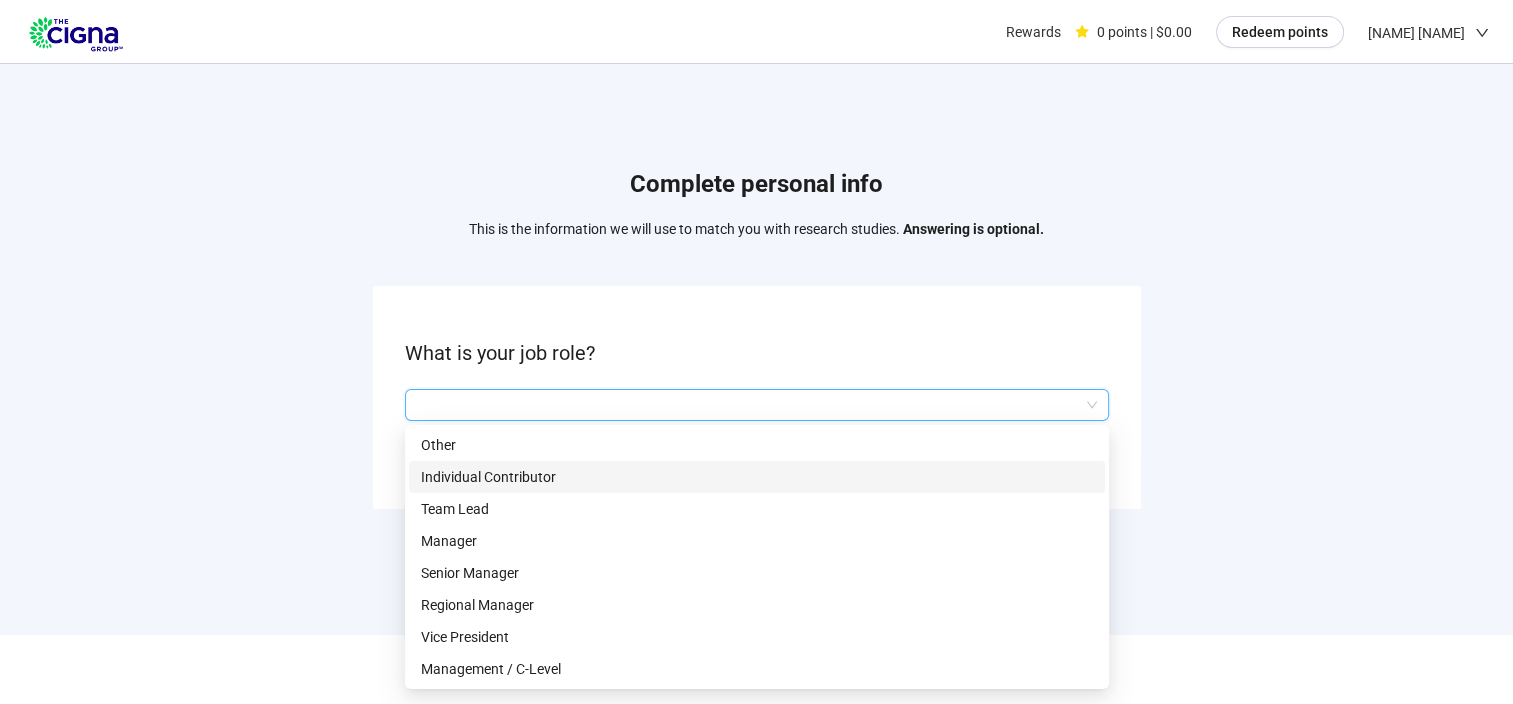 click on "Individual Contributor" at bounding box center [757, 477] 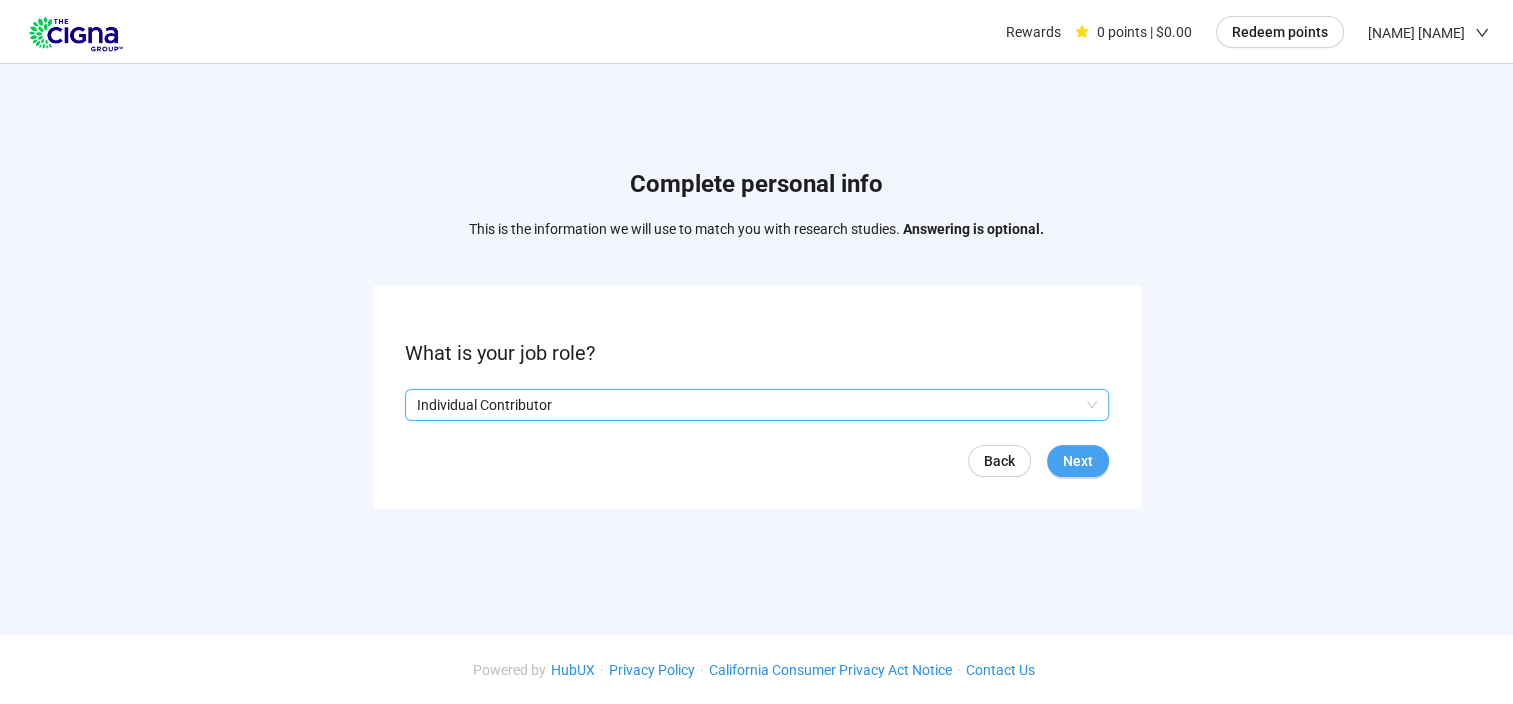 click on "Next" at bounding box center (1078, 461) 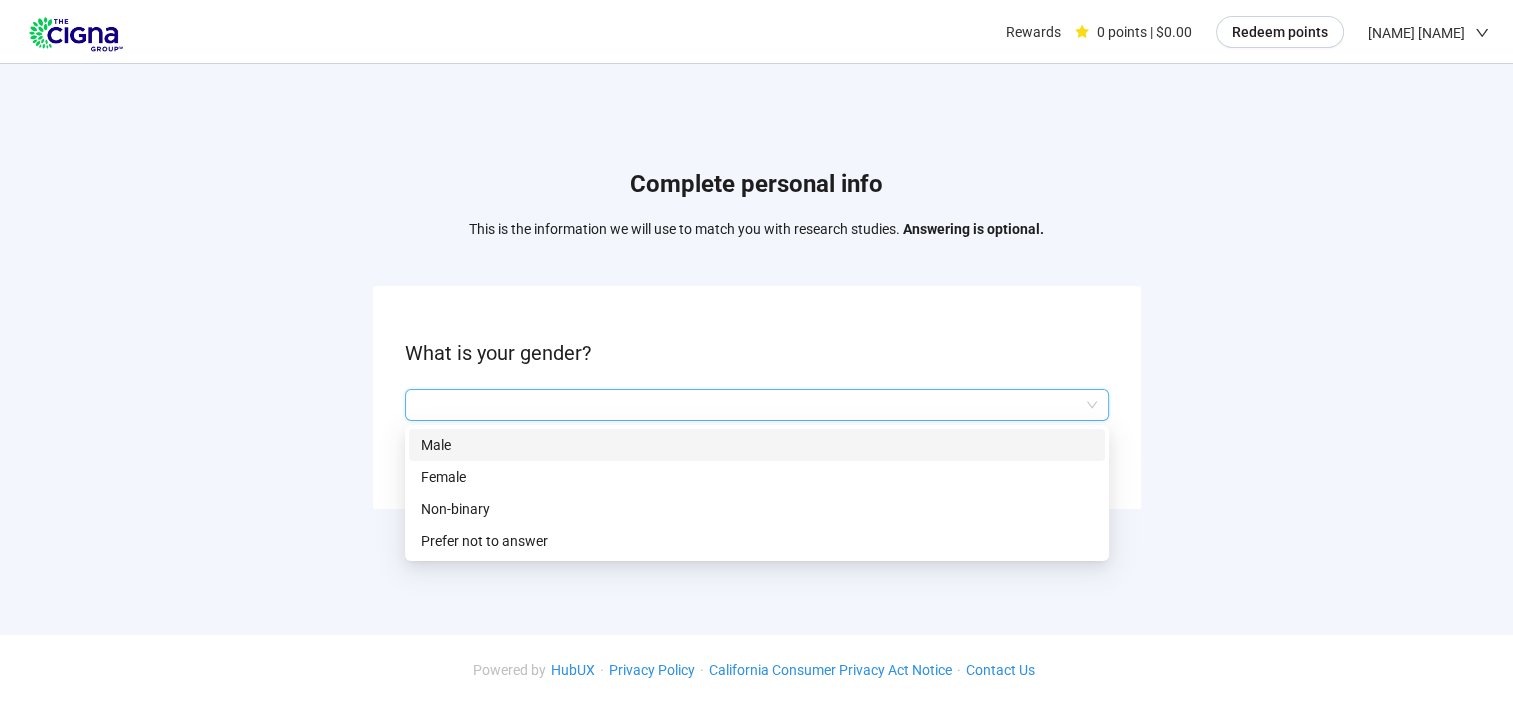 click at bounding box center [757, 405] 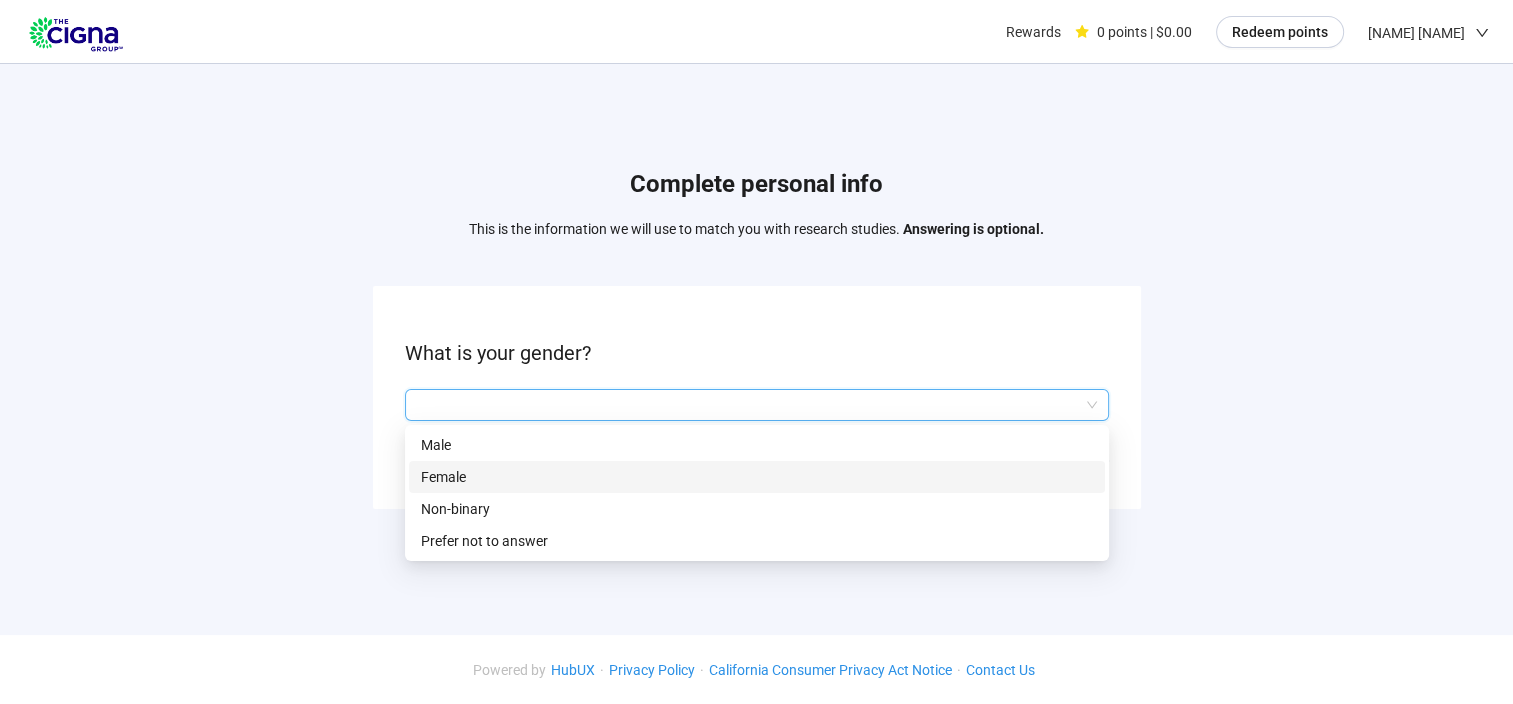 click on "Female" at bounding box center [757, 477] 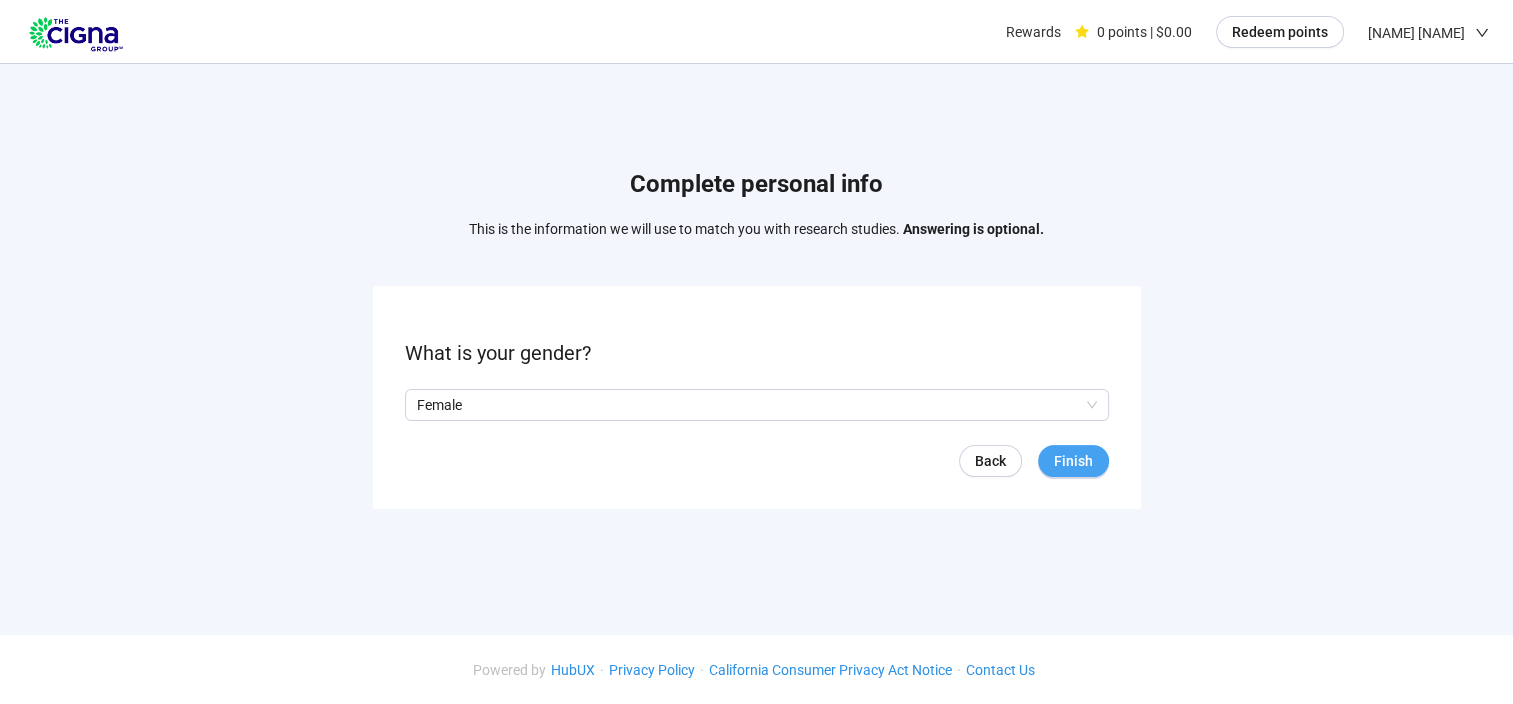 click on "Finish" at bounding box center [1073, 461] 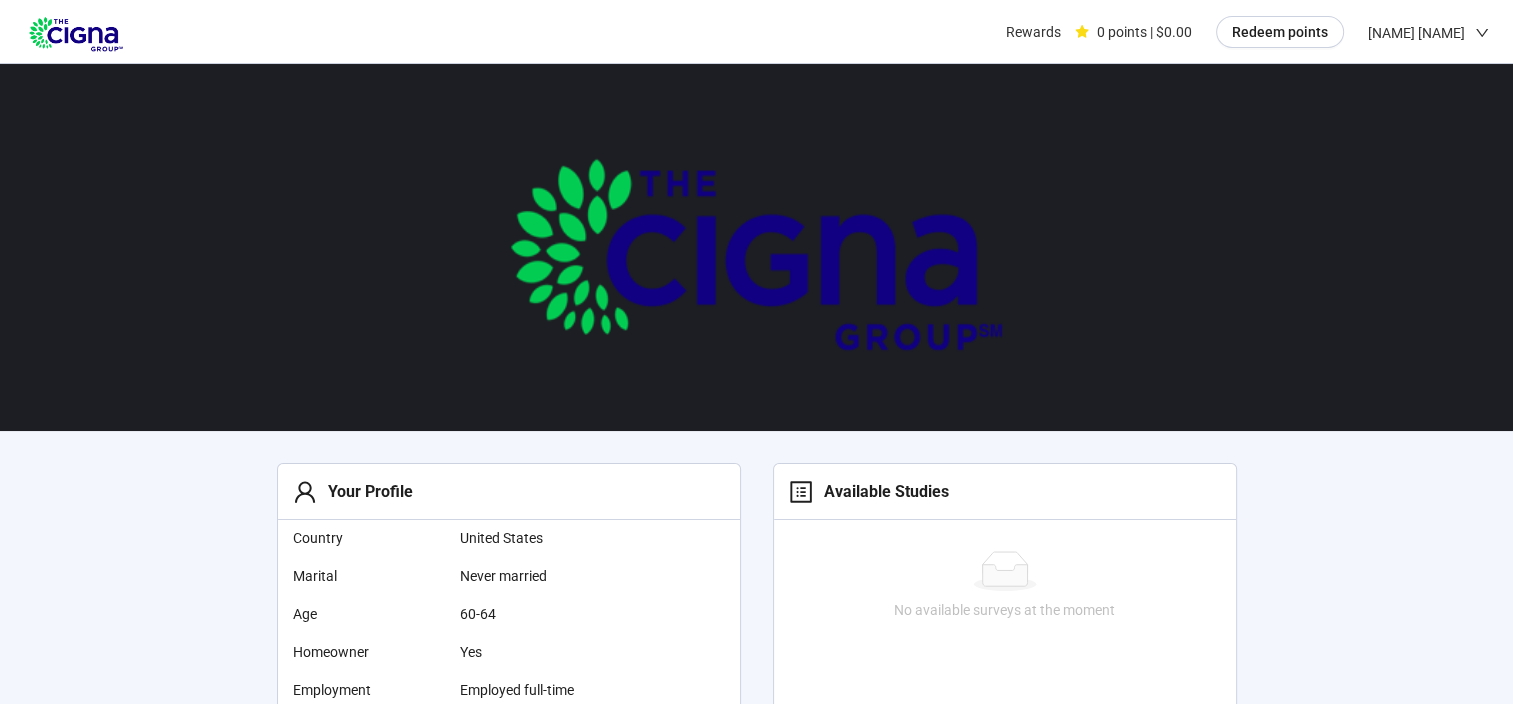 scroll, scrollTop: 0, scrollLeft: 0, axis: both 